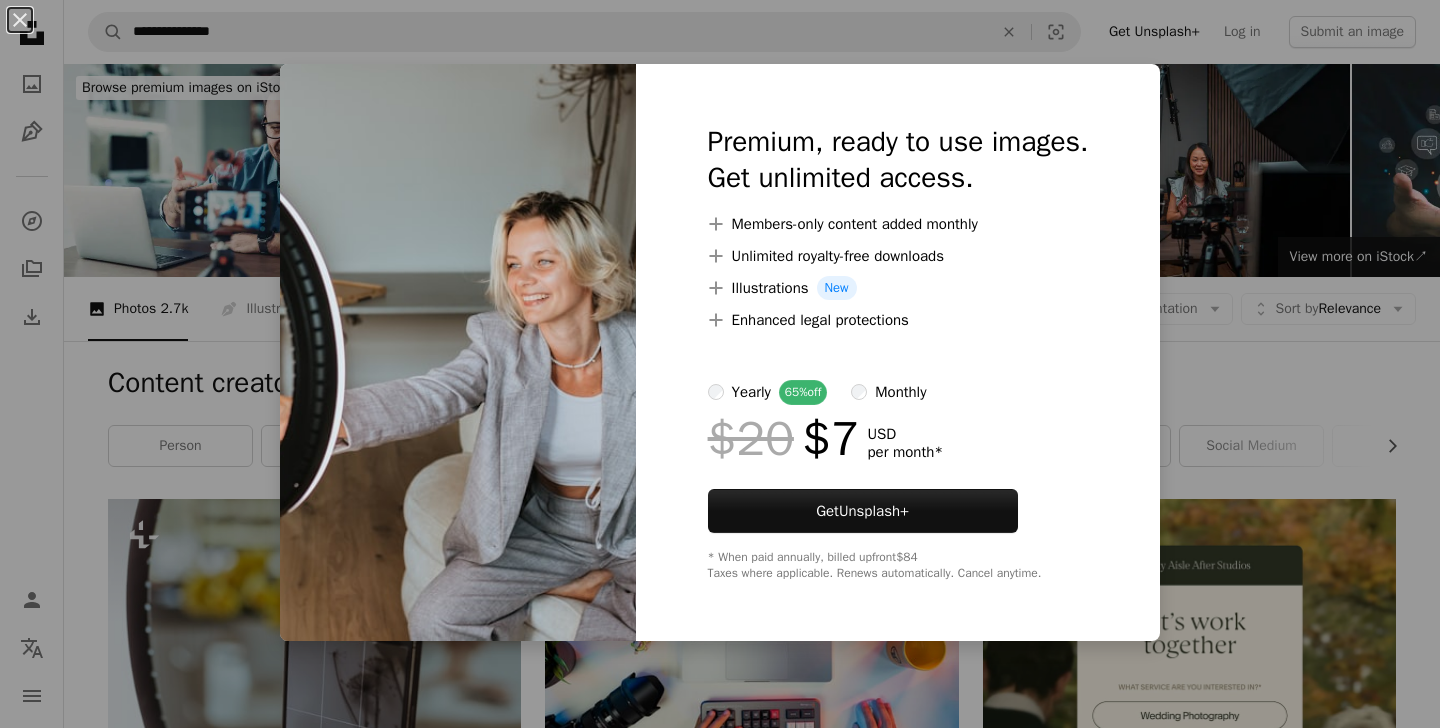 scroll, scrollTop: 7149, scrollLeft: 0, axis: vertical 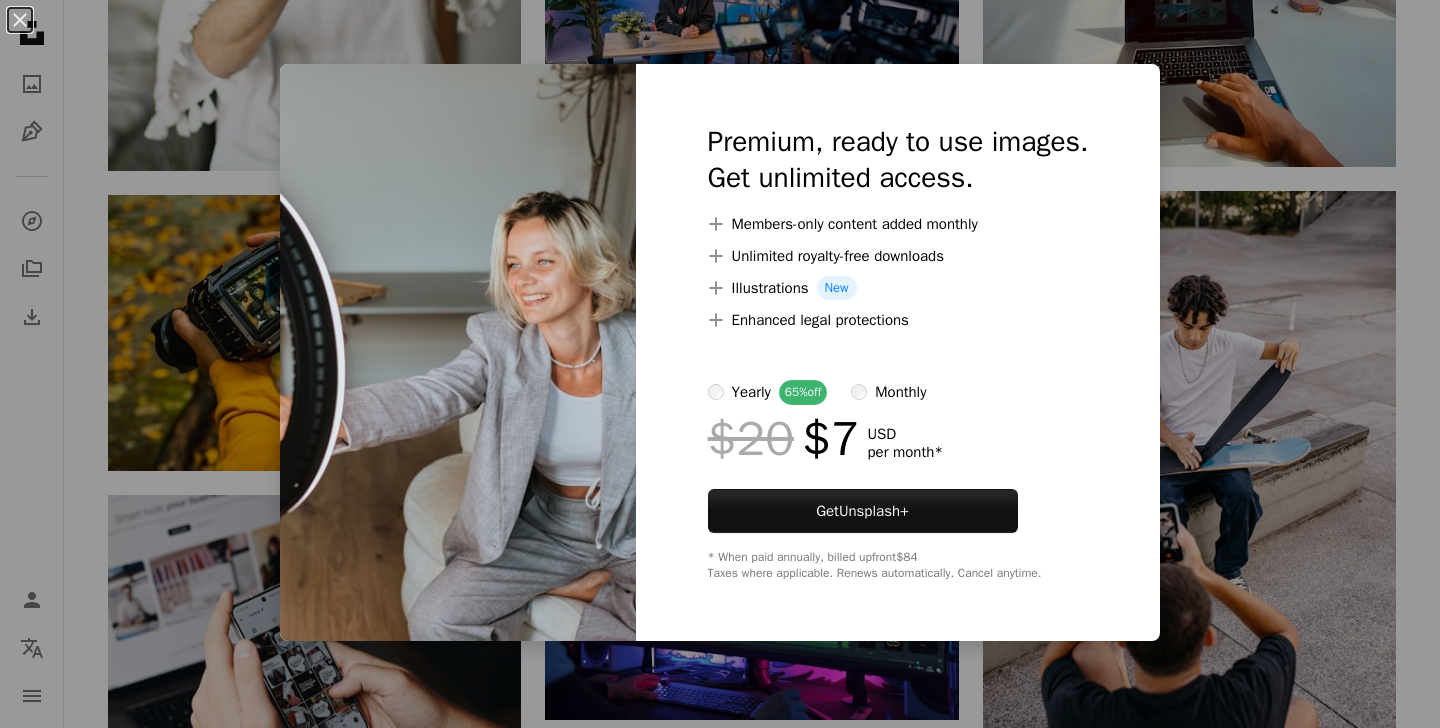 click on "An X shape Premium, ready to use images. Get unlimited access. A plus sign Members-only content added monthly A plus sign Unlimited royalty-free downloads A plus sign Illustrations  New A plus sign Enhanced legal protections yearly 65%  off monthly $20   $7 USD per month * Get  Unsplash+ * When paid annually, billed upfront  $84 Taxes where applicable. Renews automatically. Cancel anytime." at bounding box center (720, 364) 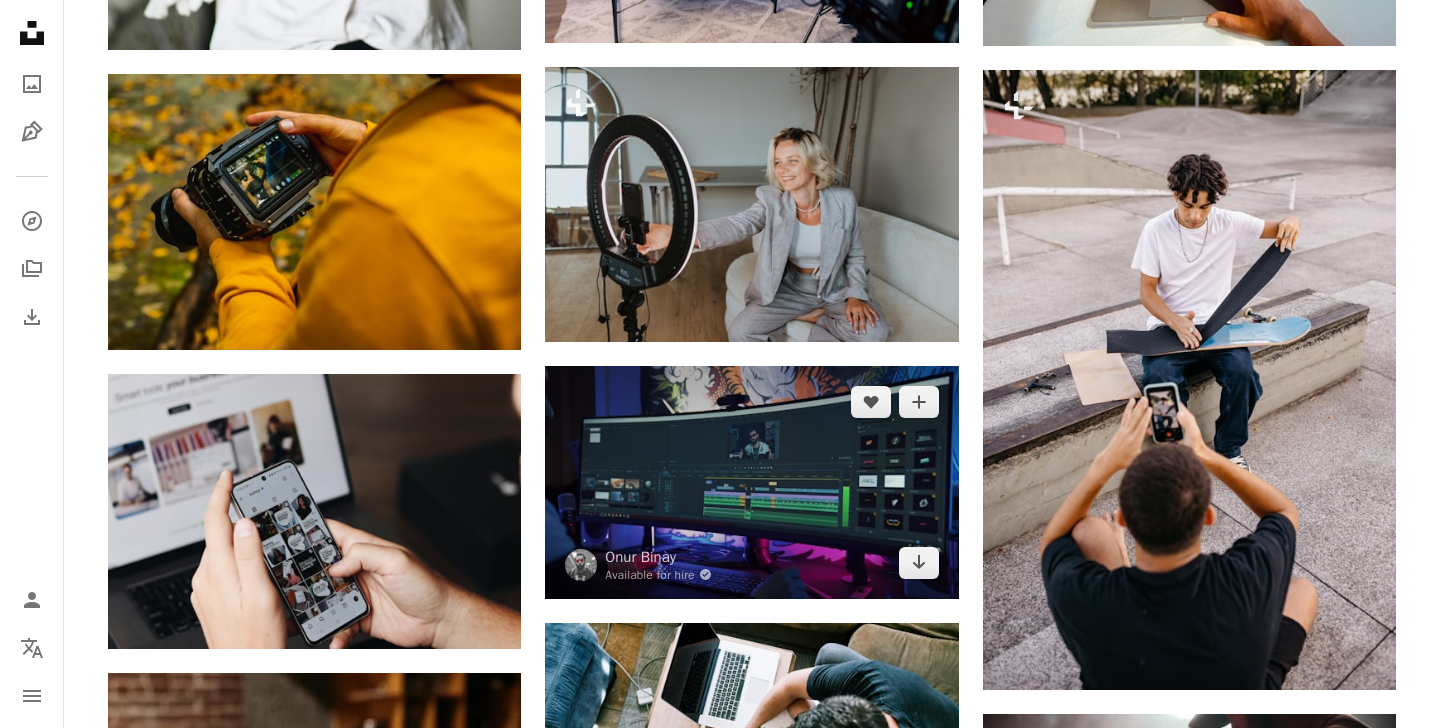 scroll, scrollTop: 7271, scrollLeft: 0, axis: vertical 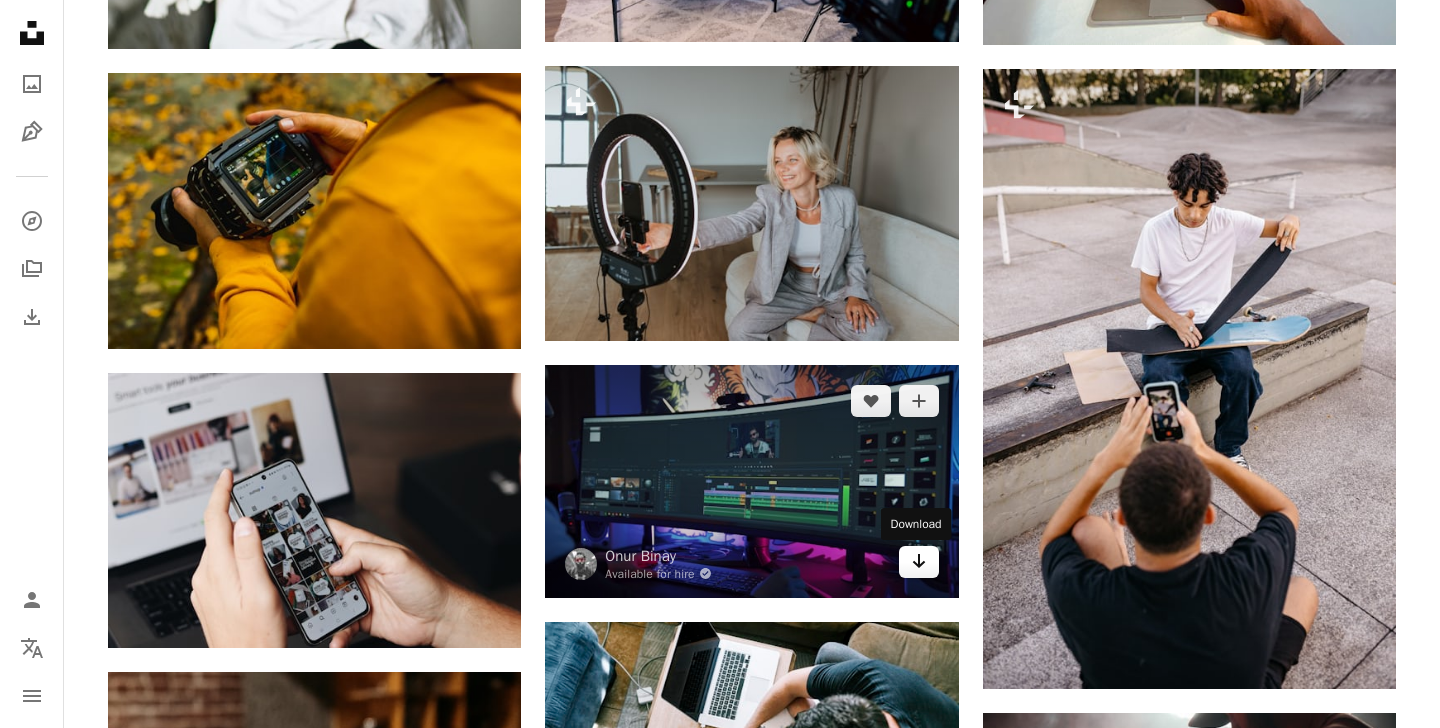 click on "Arrow pointing down" 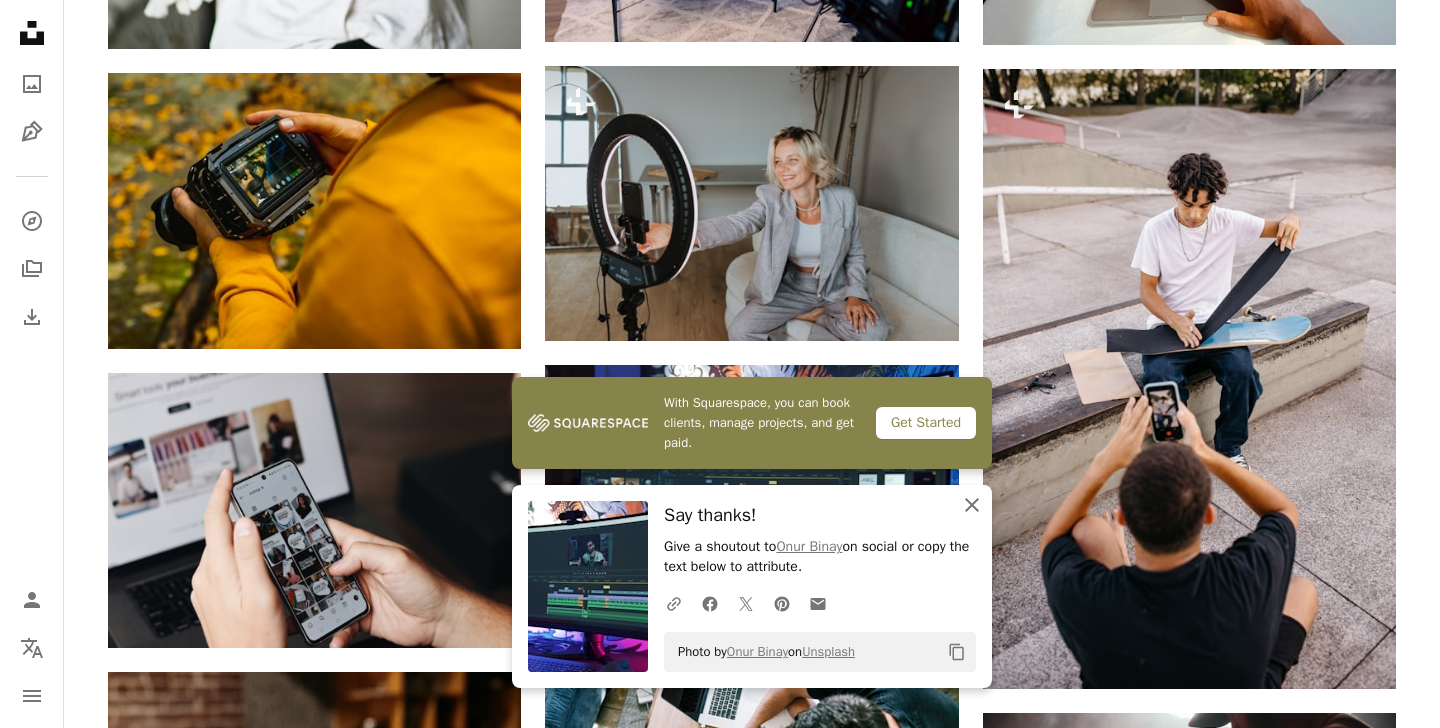 click on "An X shape" 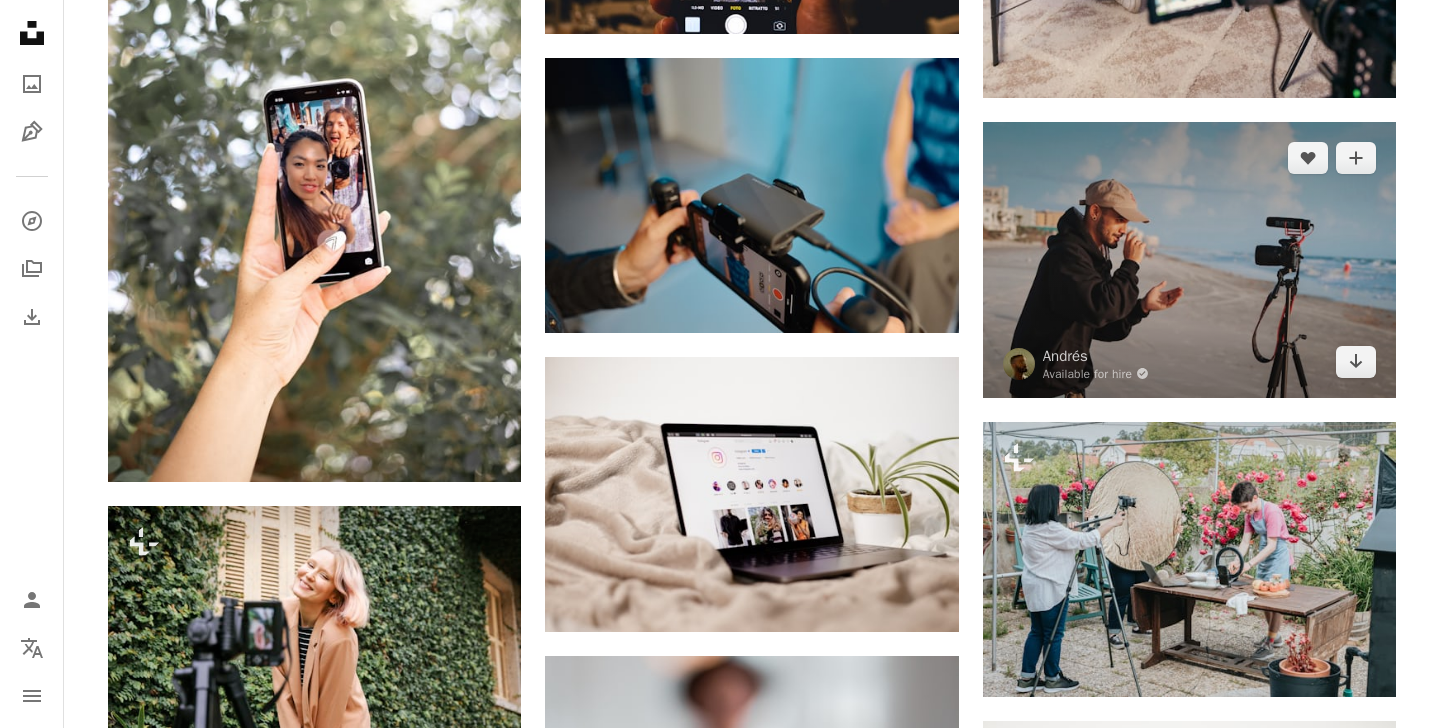 scroll, scrollTop: 1586, scrollLeft: 0, axis: vertical 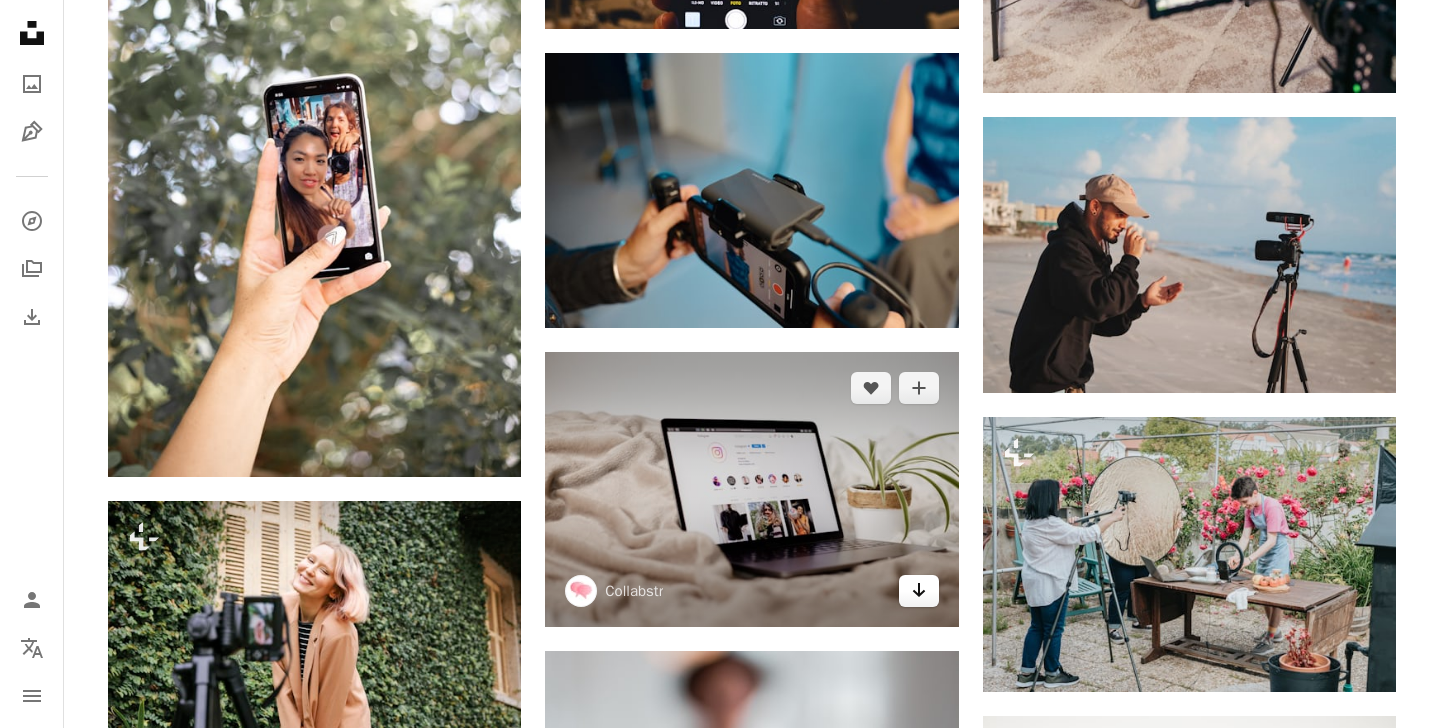 click on "Arrow pointing down" 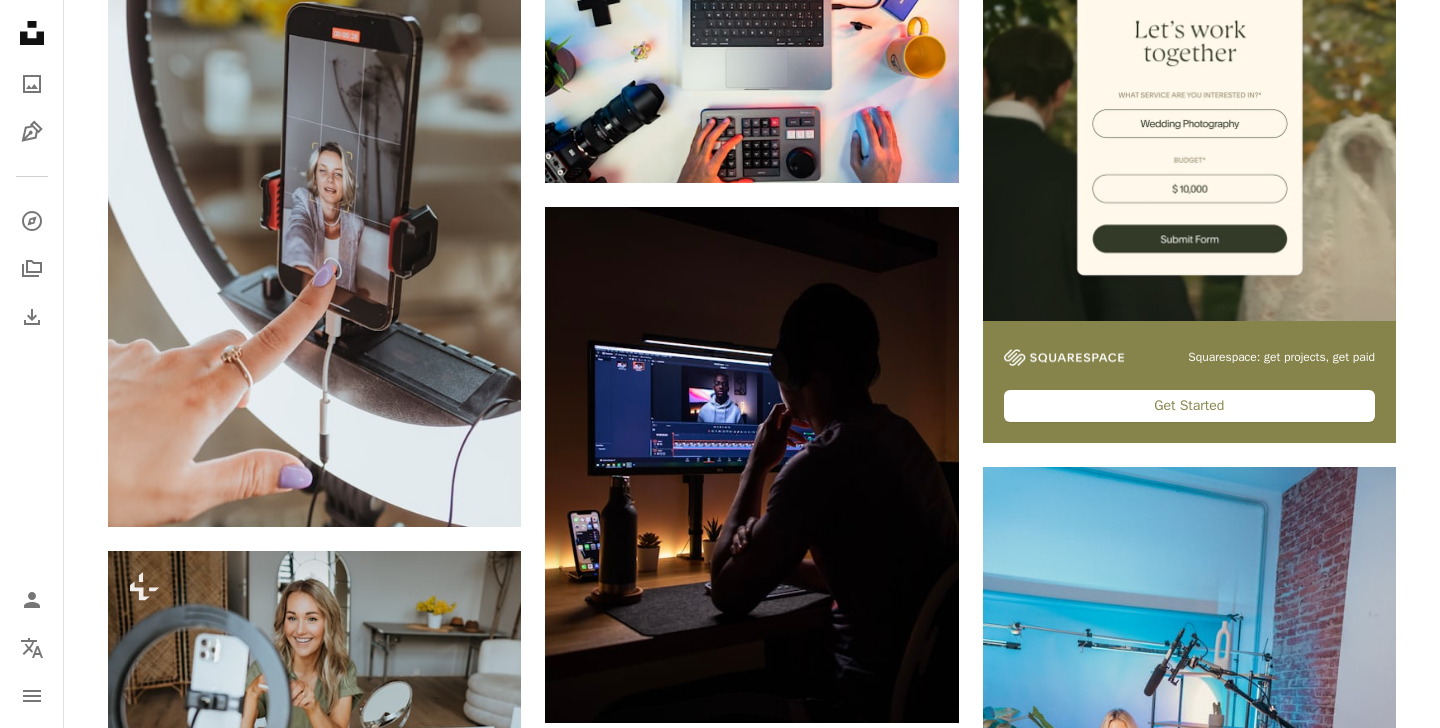 scroll, scrollTop: 0, scrollLeft: 0, axis: both 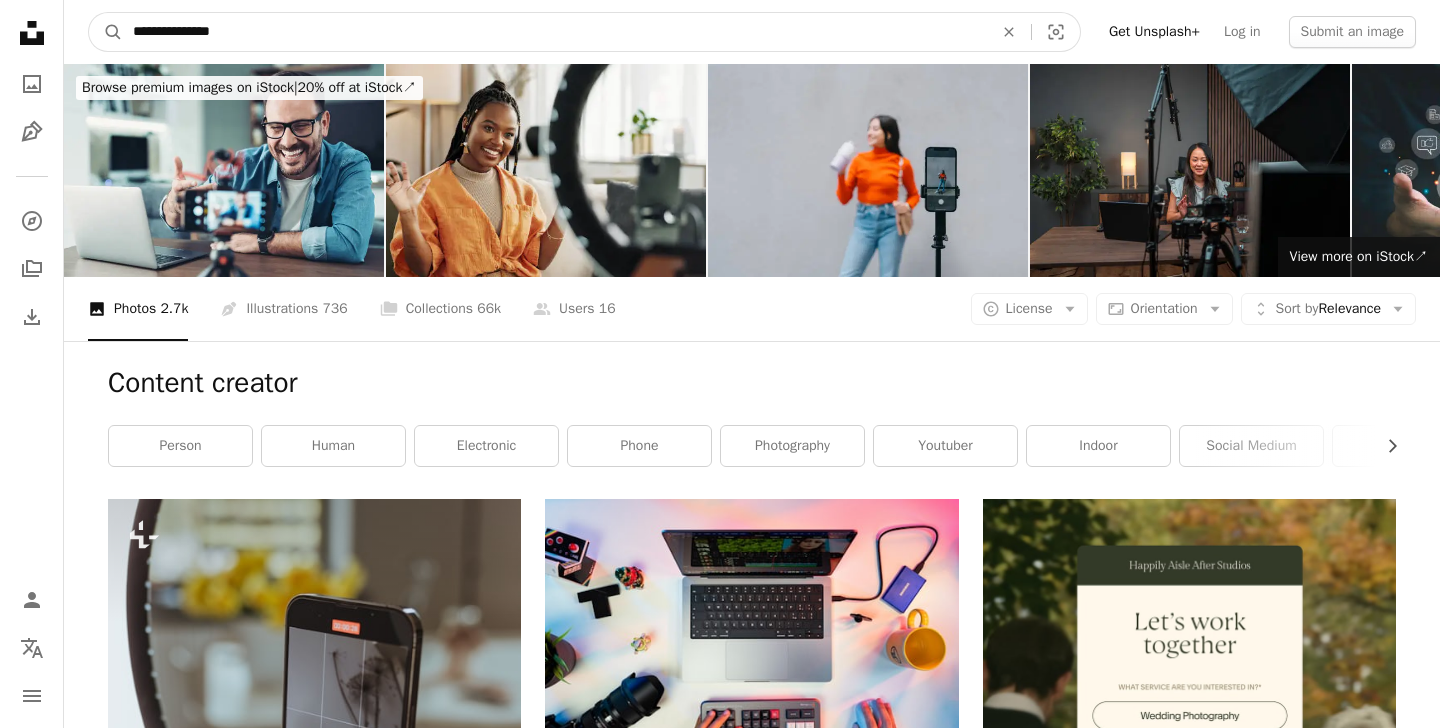 click on "**********" at bounding box center [555, 32] 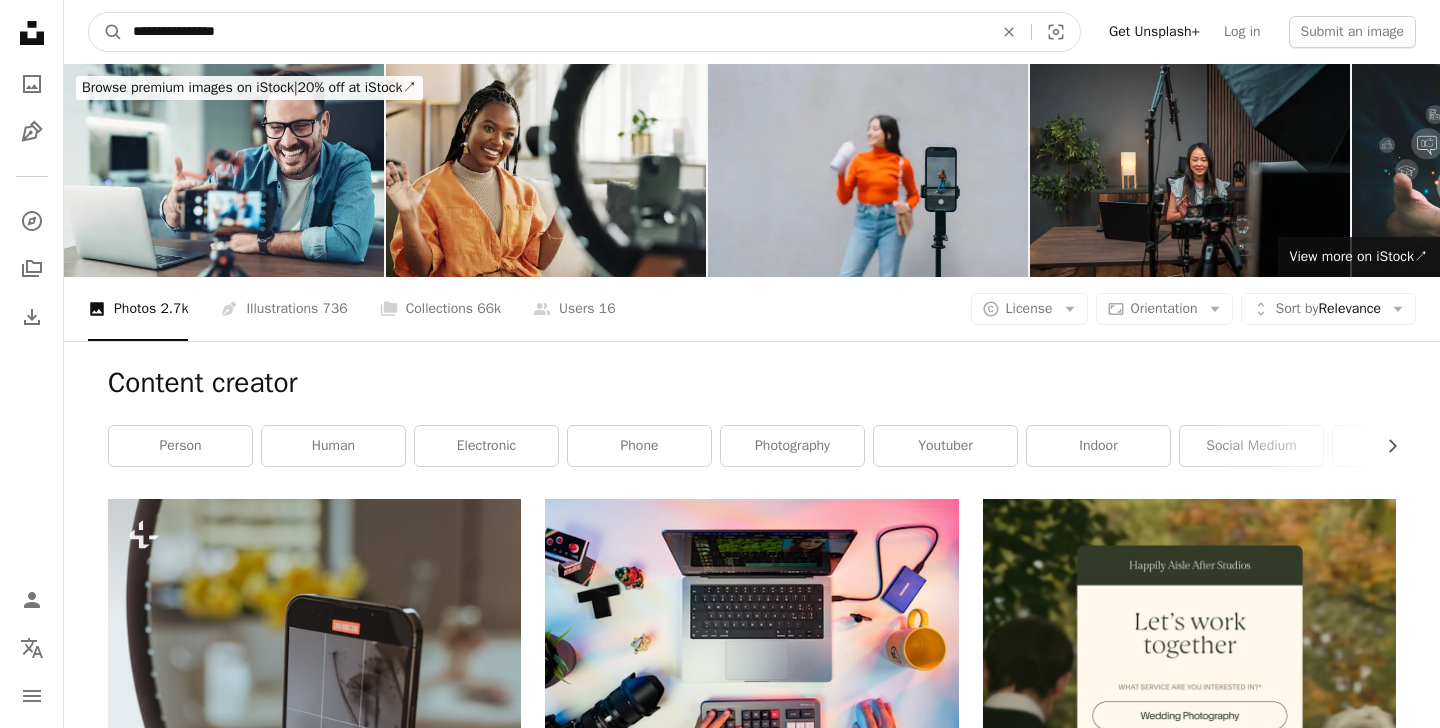 type on "**********" 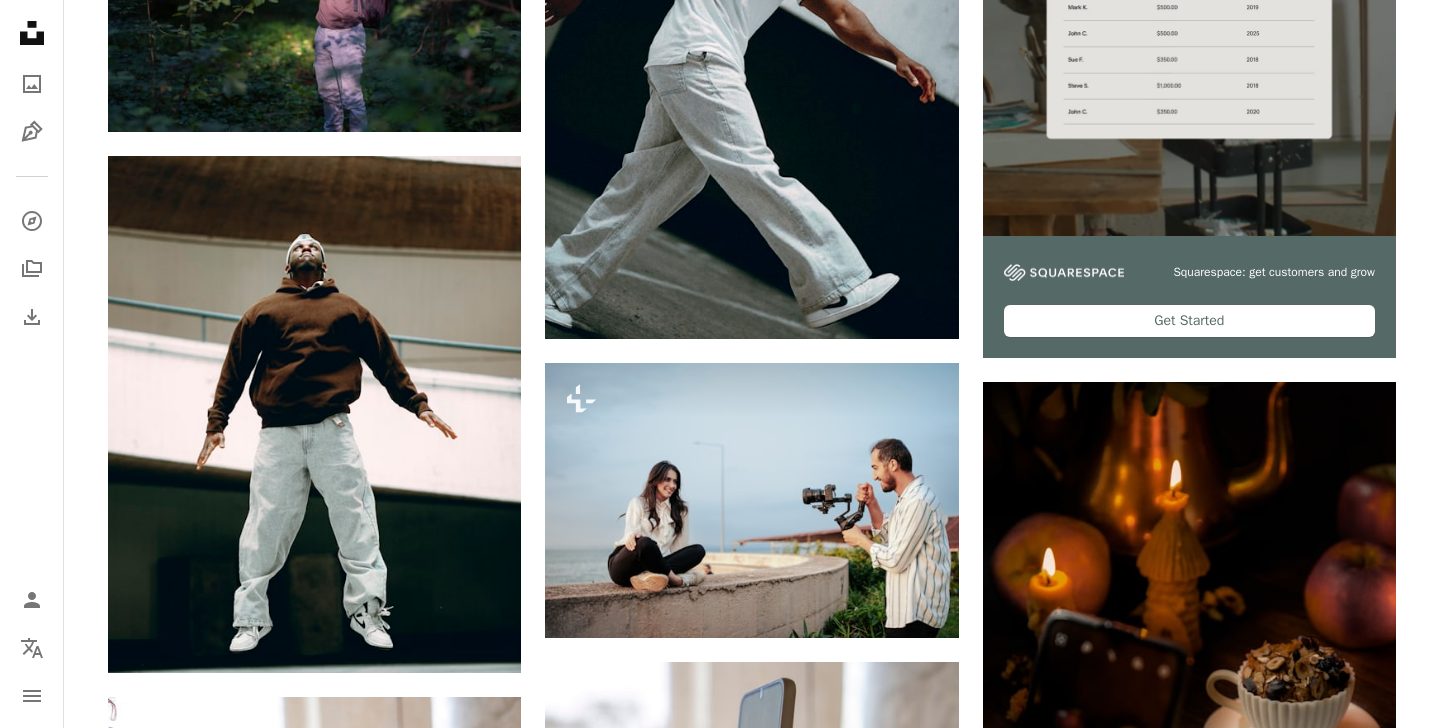 scroll, scrollTop: 0, scrollLeft: 0, axis: both 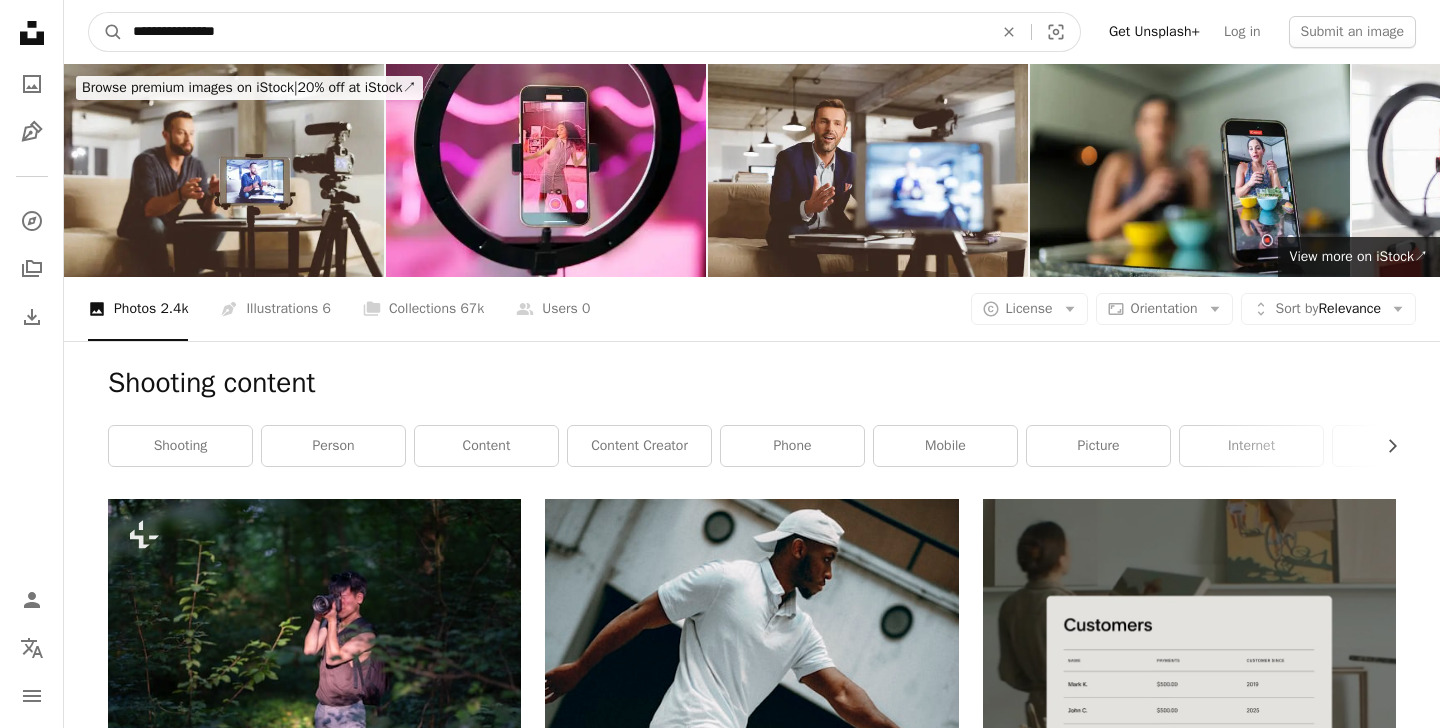 click on "**********" at bounding box center (555, 32) 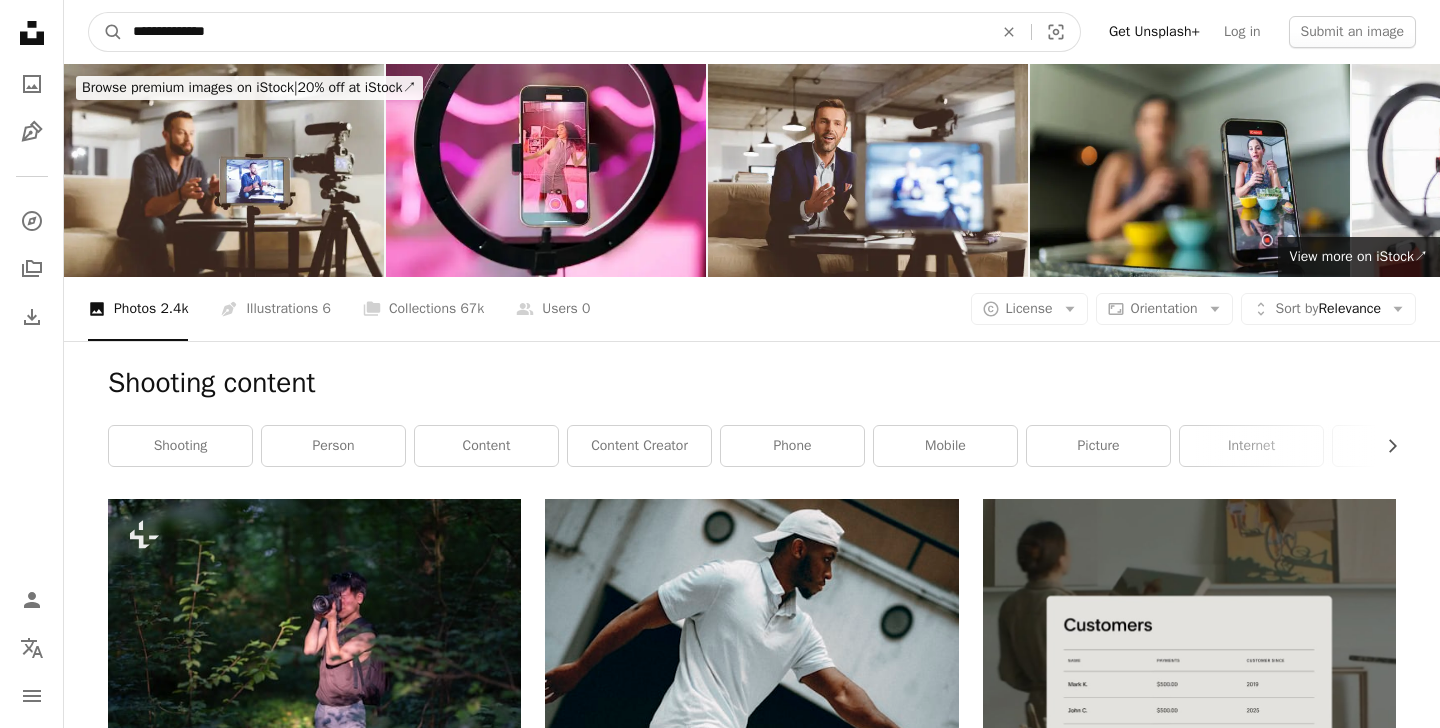 type on "**********" 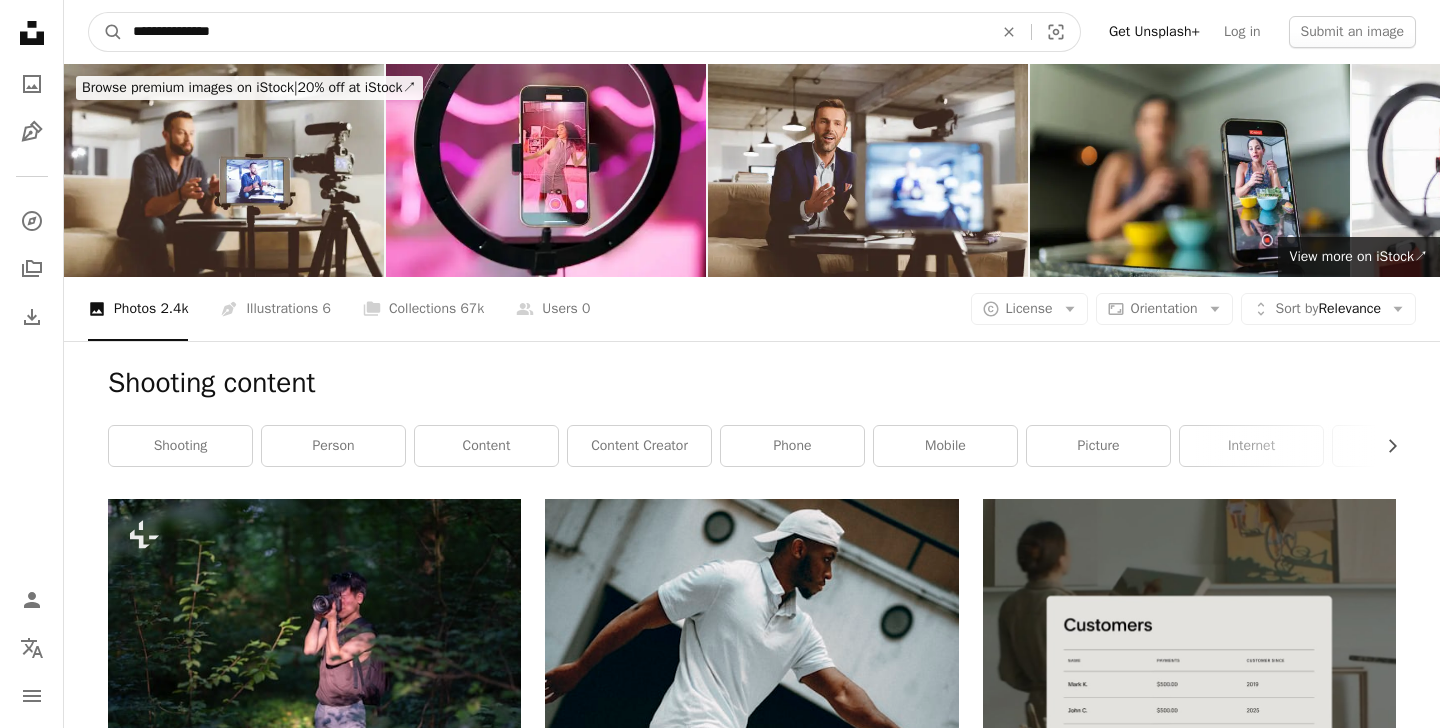 click on "A magnifying glass" at bounding box center (106, 32) 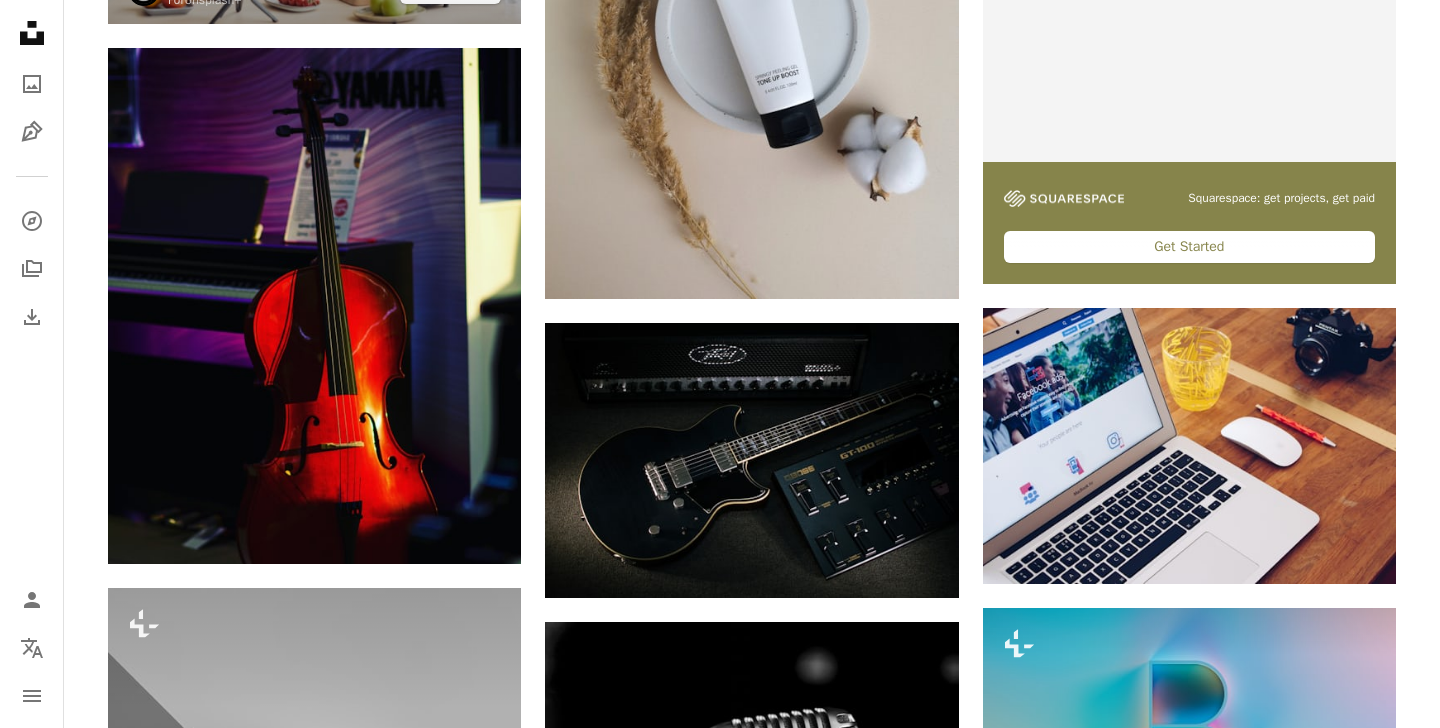 scroll, scrollTop: 753, scrollLeft: 0, axis: vertical 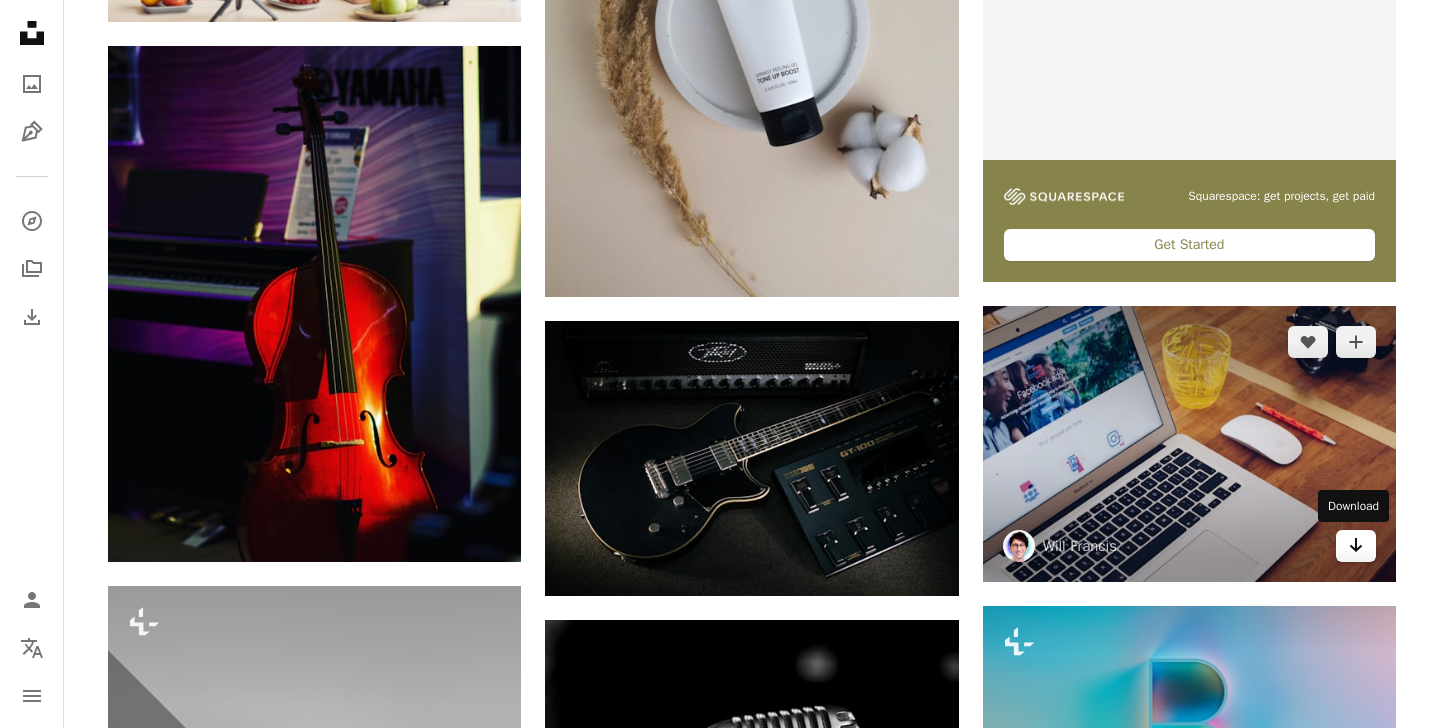 click 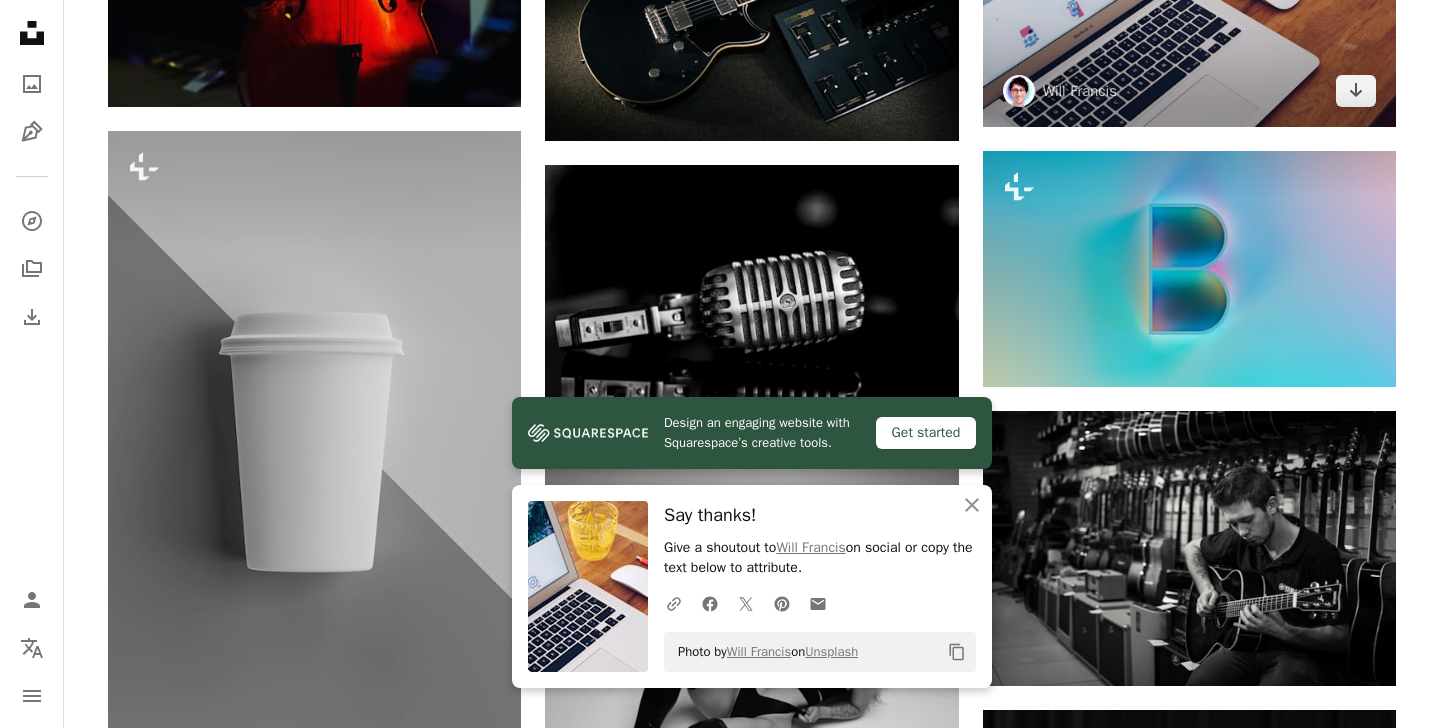 scroll, scrollTop: 1217, scrollLeft: 0, axis: vertical 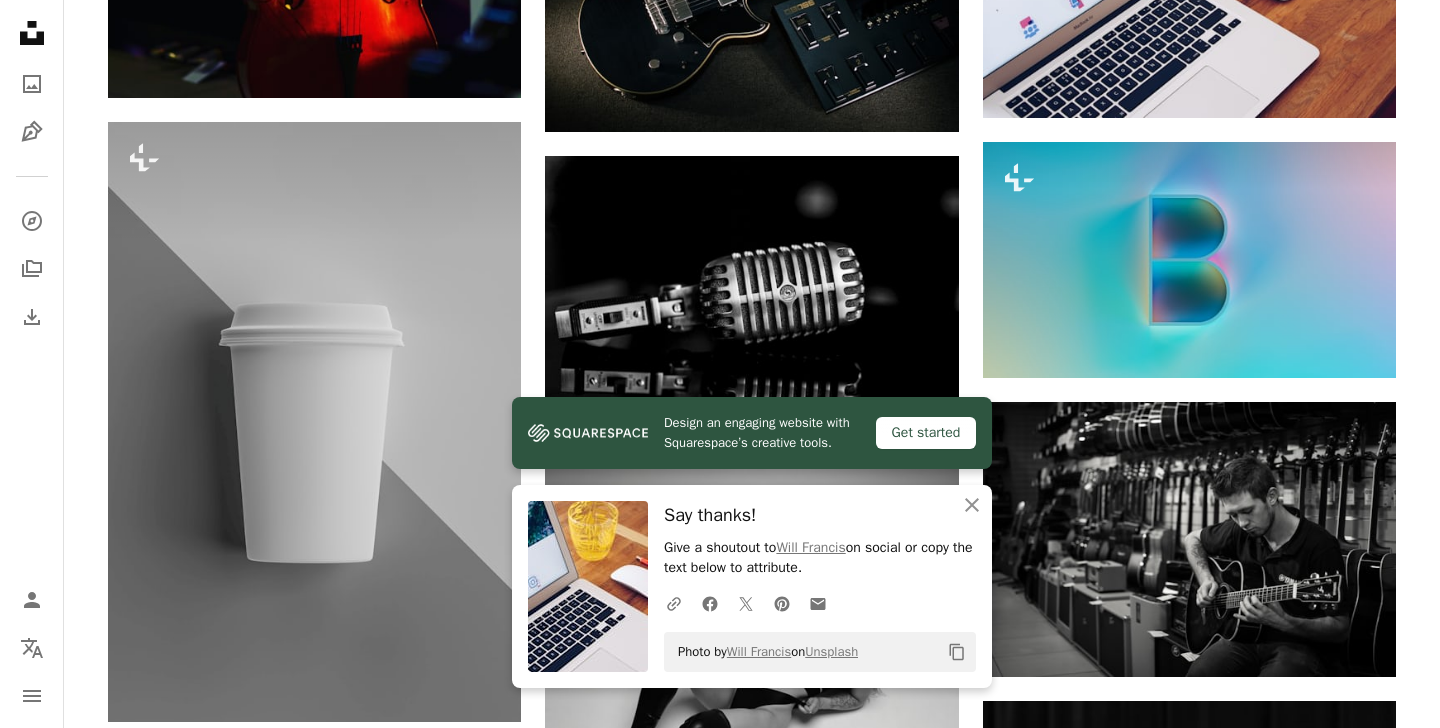 click on "Plus sign for Unsplash+ A heart A plus sign Getty Images For  Unsplash+ A lock Download A heart A plus sign [FIRST] [LAST] For  Unsplash+ A lock Download Plus sign for Unsplash+ A heart A plus sign [FIRST] [LAST] For  Unsplash+ A lock Download A heart A plus sign [FIRST] Available for hire A checkmark inside of a circle Arrow pointing down A heart A plus sign [FIRST] [LAST] Available for hire A checkmark inside of a circle Arrow pointing down A heart A plus sign [FIRST] Available for hire A checkmark inside of a circle Arrow pointing down A heart A plus sign [FIRST] Arrow pointing down A heart A plus sign [FIRST] Arrow pointing down A heart A plus sign [FIRST] Available for hire A checkmark inside of a circle Arrow pointing down A heart A plus sign [FIRST] Arrow pointing down Plus sign for Unsplash+ A heart A plus sign billow926 For  Unsplash+ A lock Download Get Started A heart For" at bounding box center (752, 900) 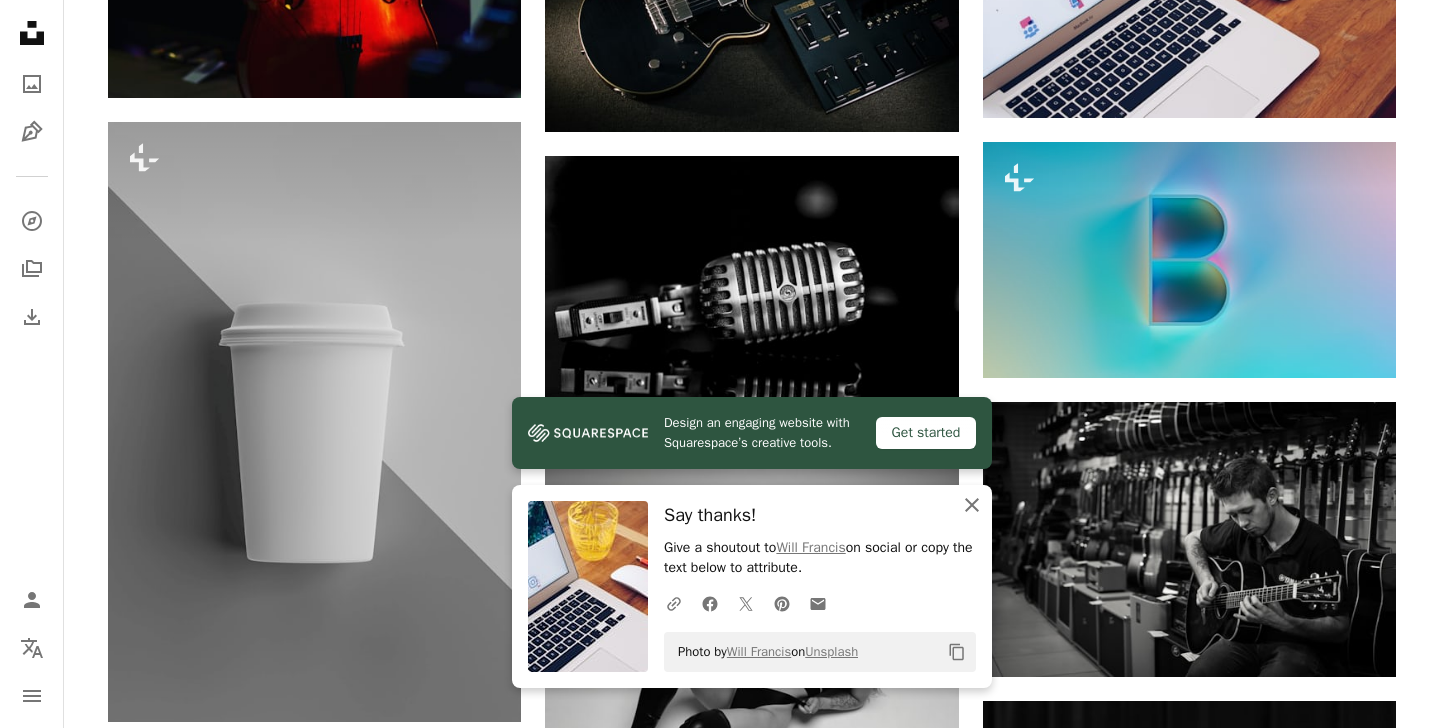 click on "An X shape" 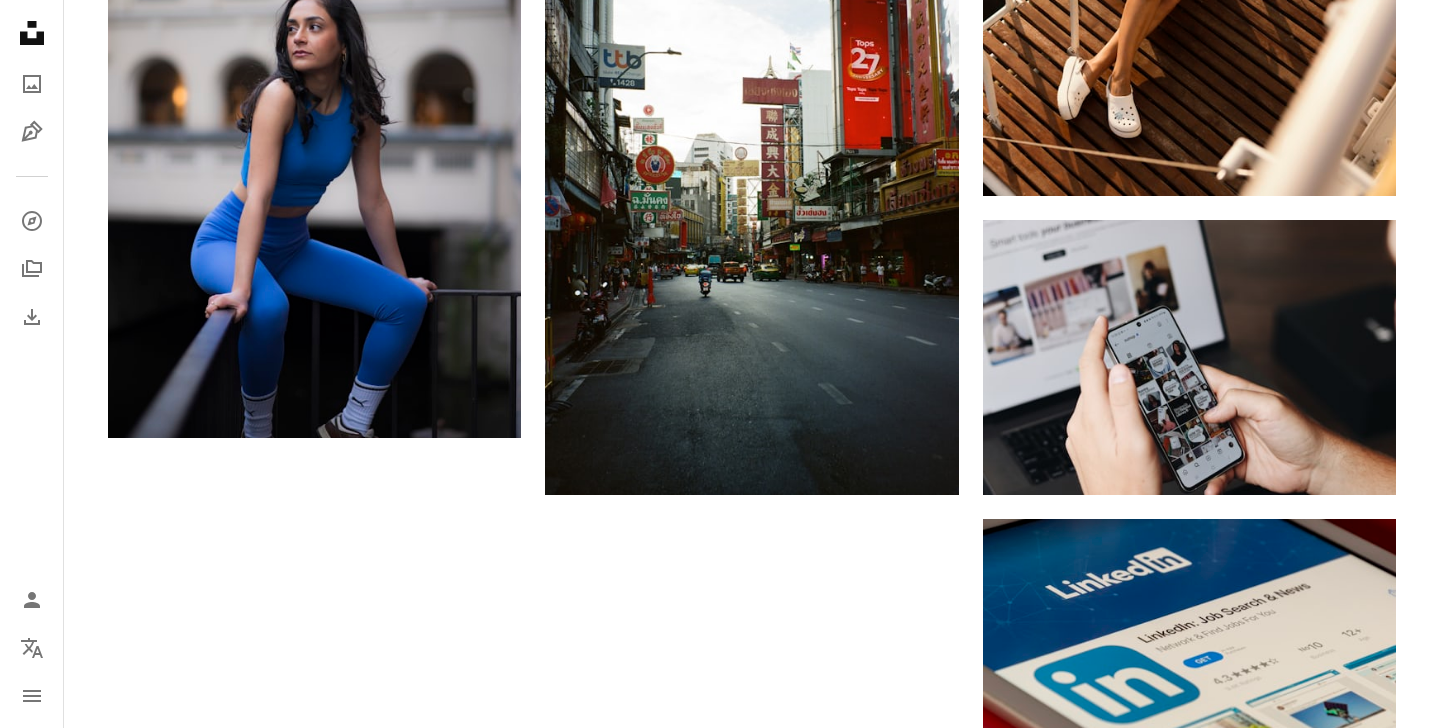 scroll, scrollTop: 2667, scrollLeft: 0, axis: vertical 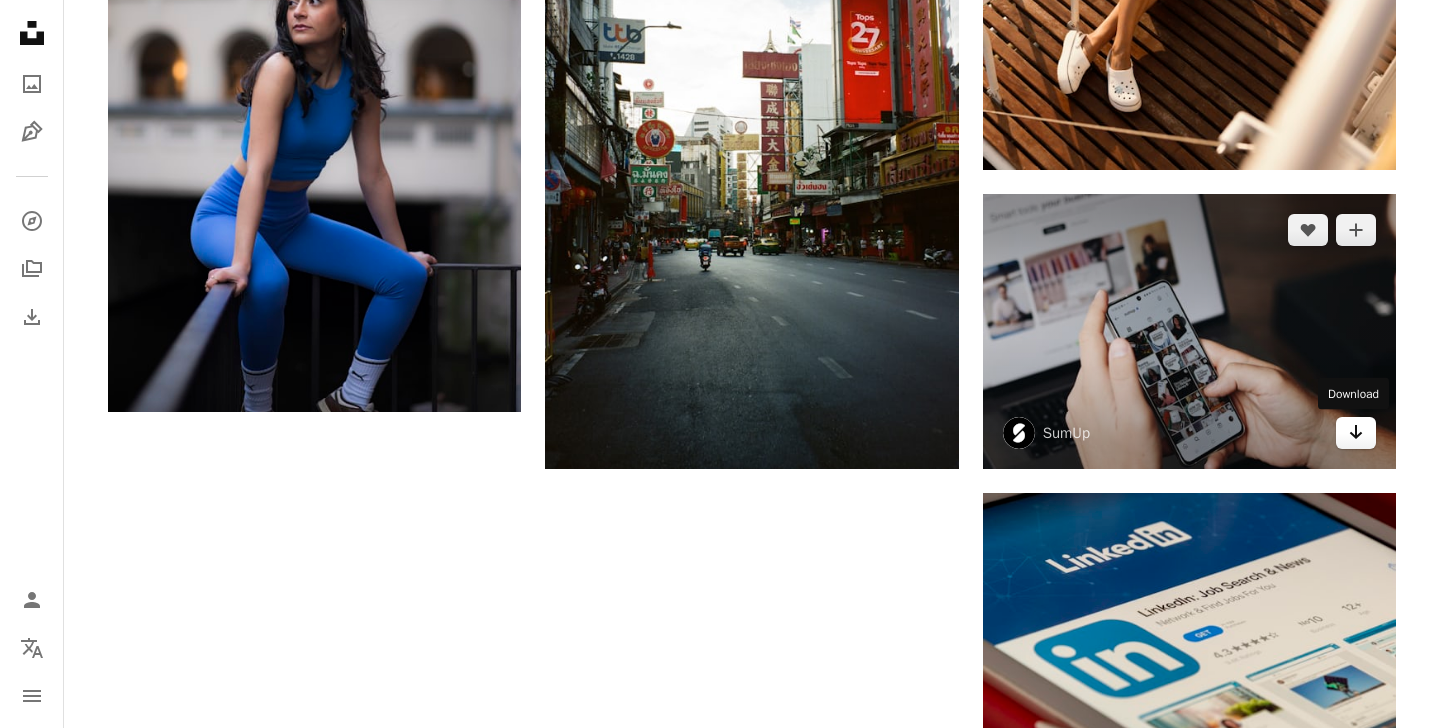 click 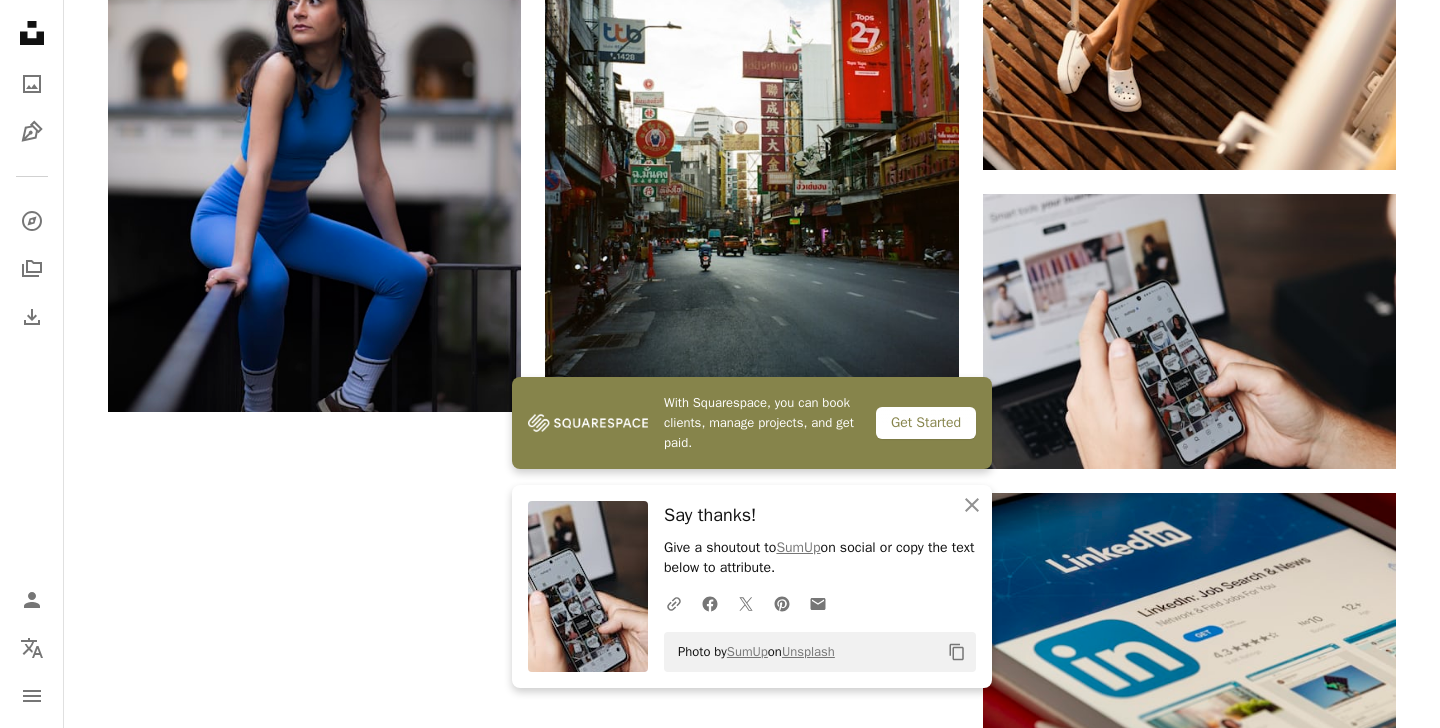 click on "Plus sign for Unsplash+ A heart A plus sign Getty Images For  Unsplash+ A lock Download A heart A plus sign [FIRST] [LAST] For  Unsplash+ A lock Download Plus sign for Unsplash+ A heart A plus sign [FIRST] [LAST] For  Unsplash+ A lock Download A heart A plus sign [FIRST] Available for hire A checkmark inside of a circle Arrow pointing down A heart A plus sign [FIRST] [LAST] Available for hire A checkmark inside of a circle Arrow pointing down A heart A plus sign [FIRST] Available for hire A checkmark inside of a circle Arrow pointing down A heart A plus sign [FIRST] Arrow pointing down A heart A plus sign [FIRST] Arrow pointing down A heart A plus sign [FIRST] Available for hire A checkmark inside of a circle Arrow pointing down A heart A plus sign [FIRST] Arrow pointing down Plus sign for Unsplash+ A heart A plus sign billow926 For  Unsplash+ A lock Download Get Started A heart For" at bounding box center (752, -550) 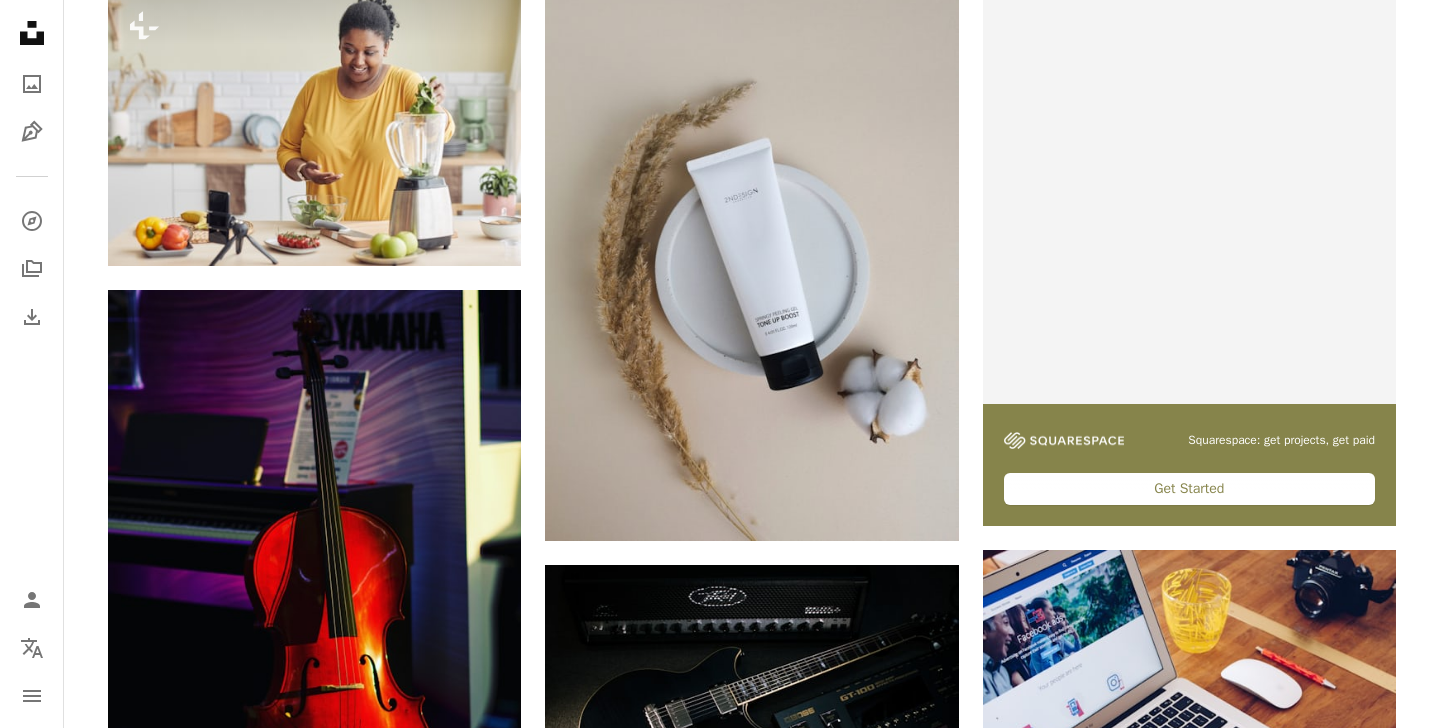 scroll, scrollTop: 0, scrollLeft: 0, axis: both 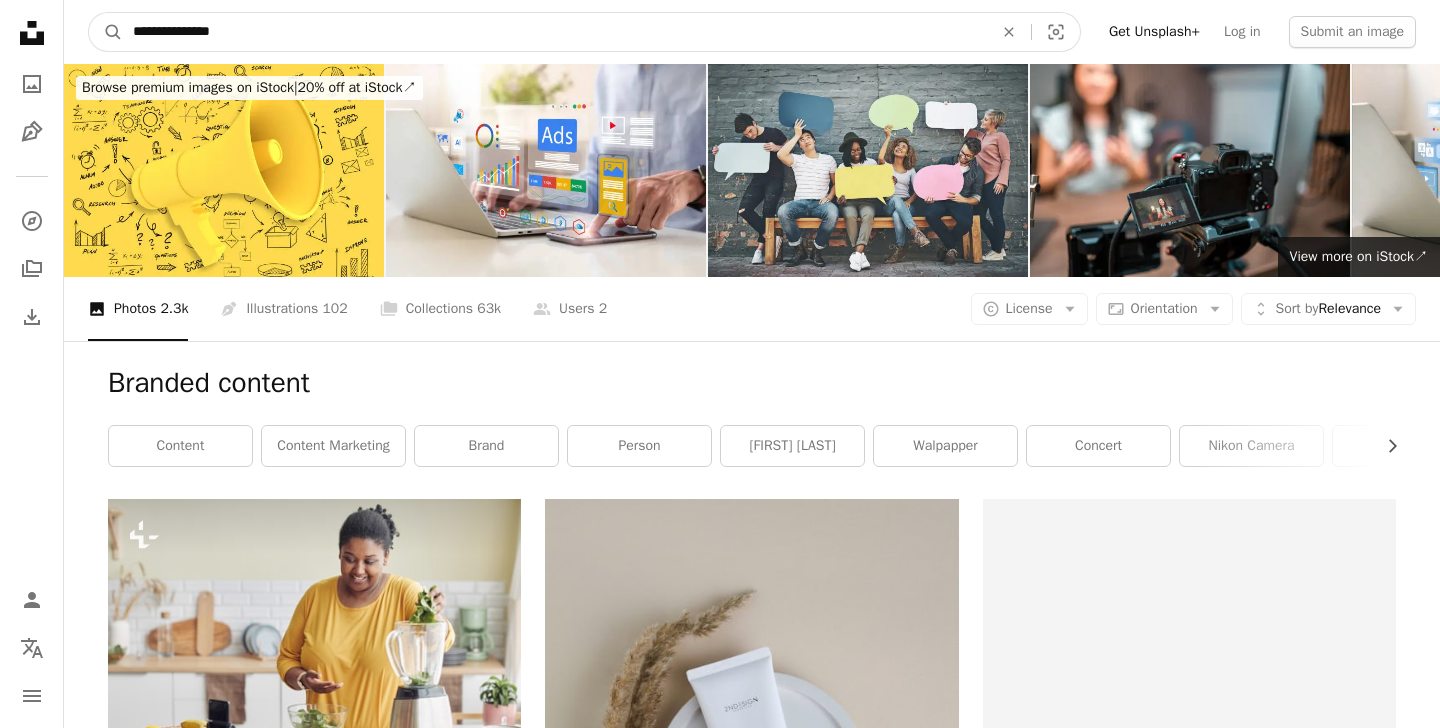 click on "**********" at bounding box center (555, 32) 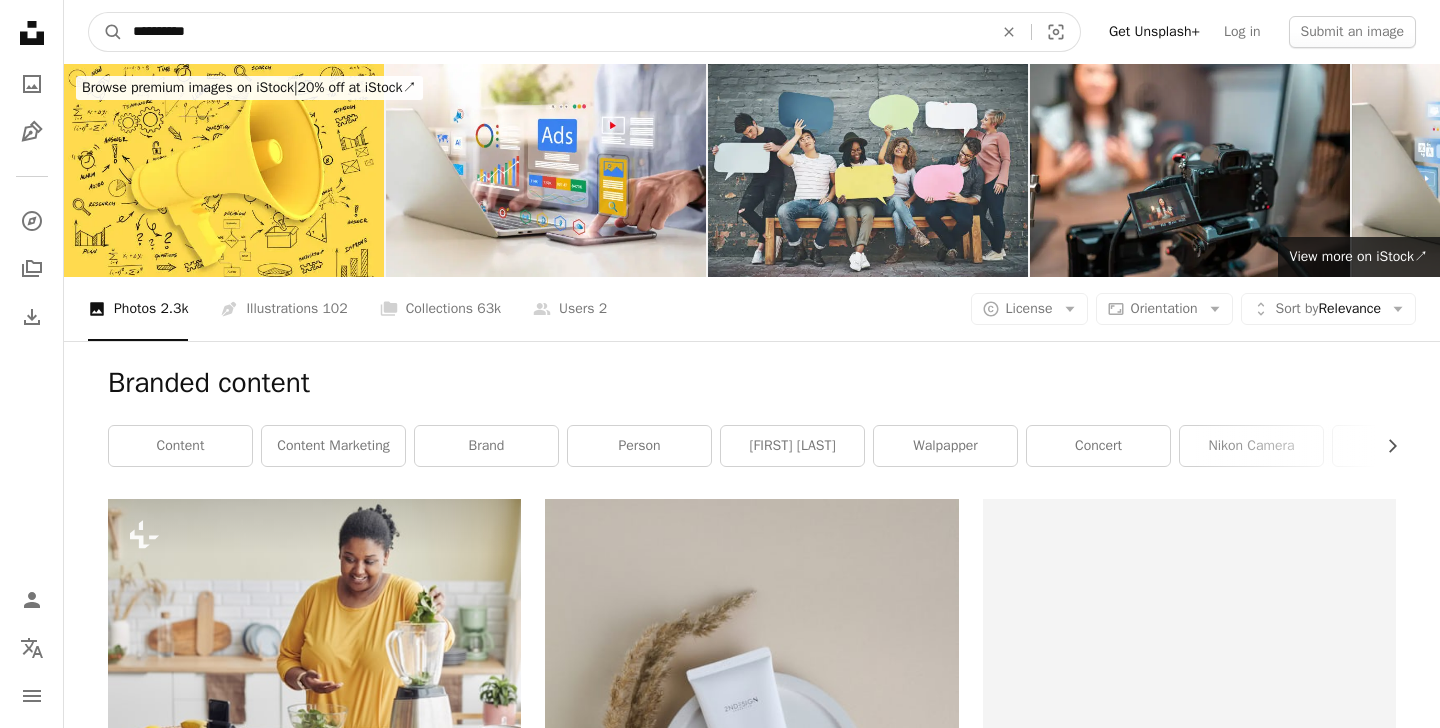 type on "**********" 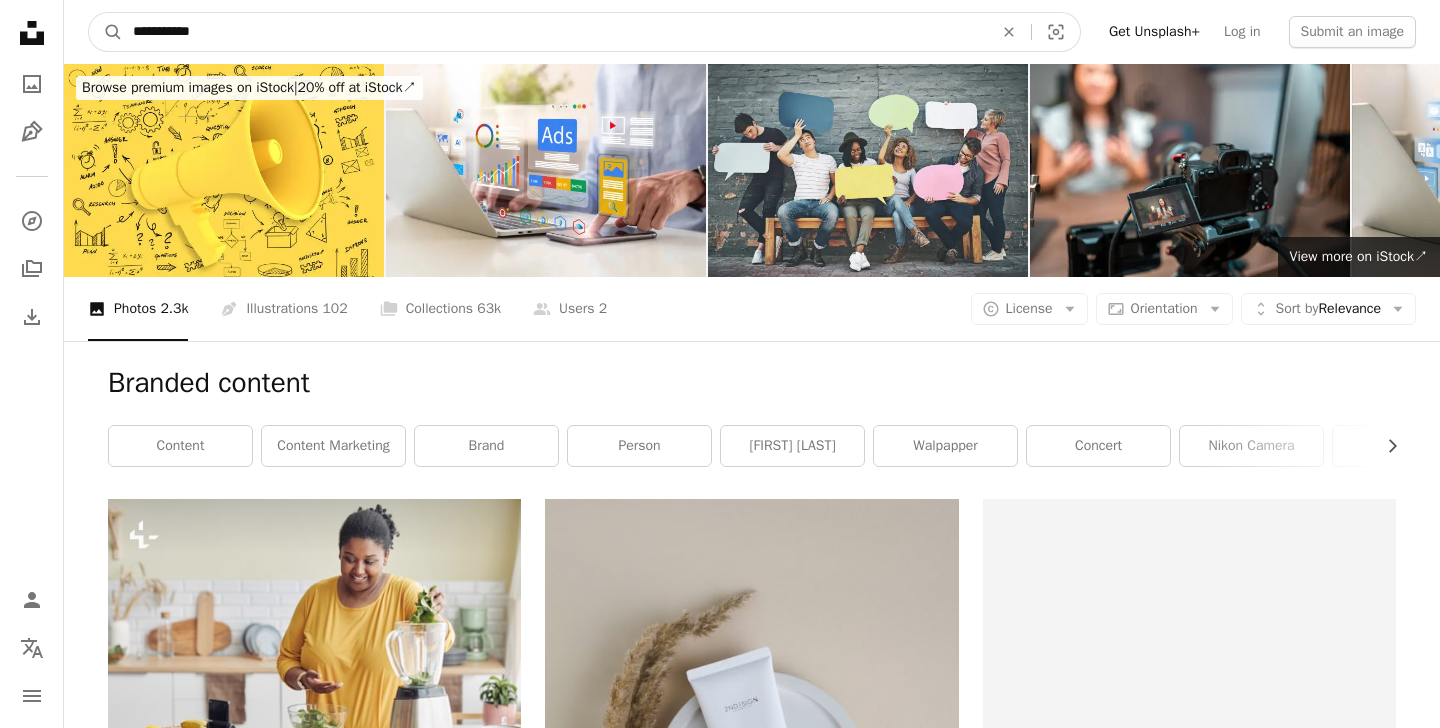 click on "A magnifying glass" at bounding box center [106, 32] 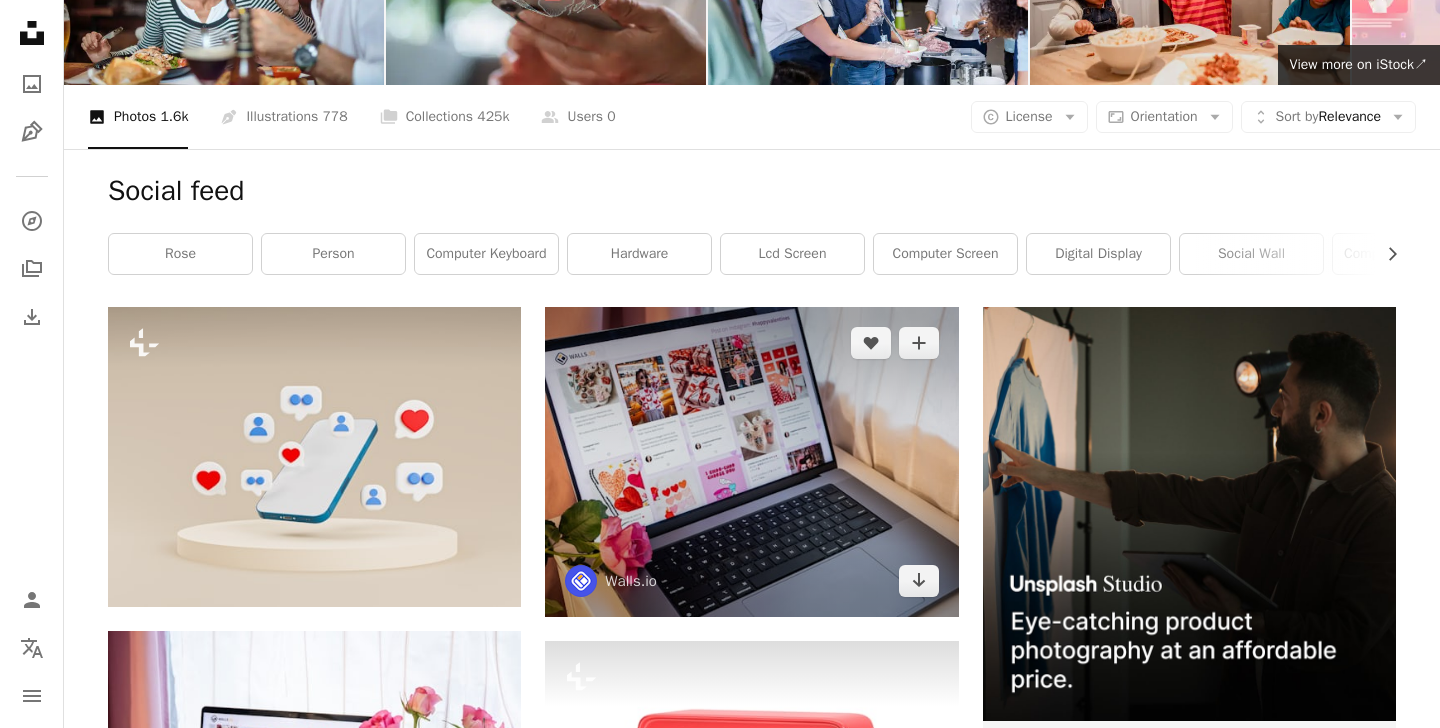 scroll, scrollTop: 138, scrollLeft: 0, axis: vertical 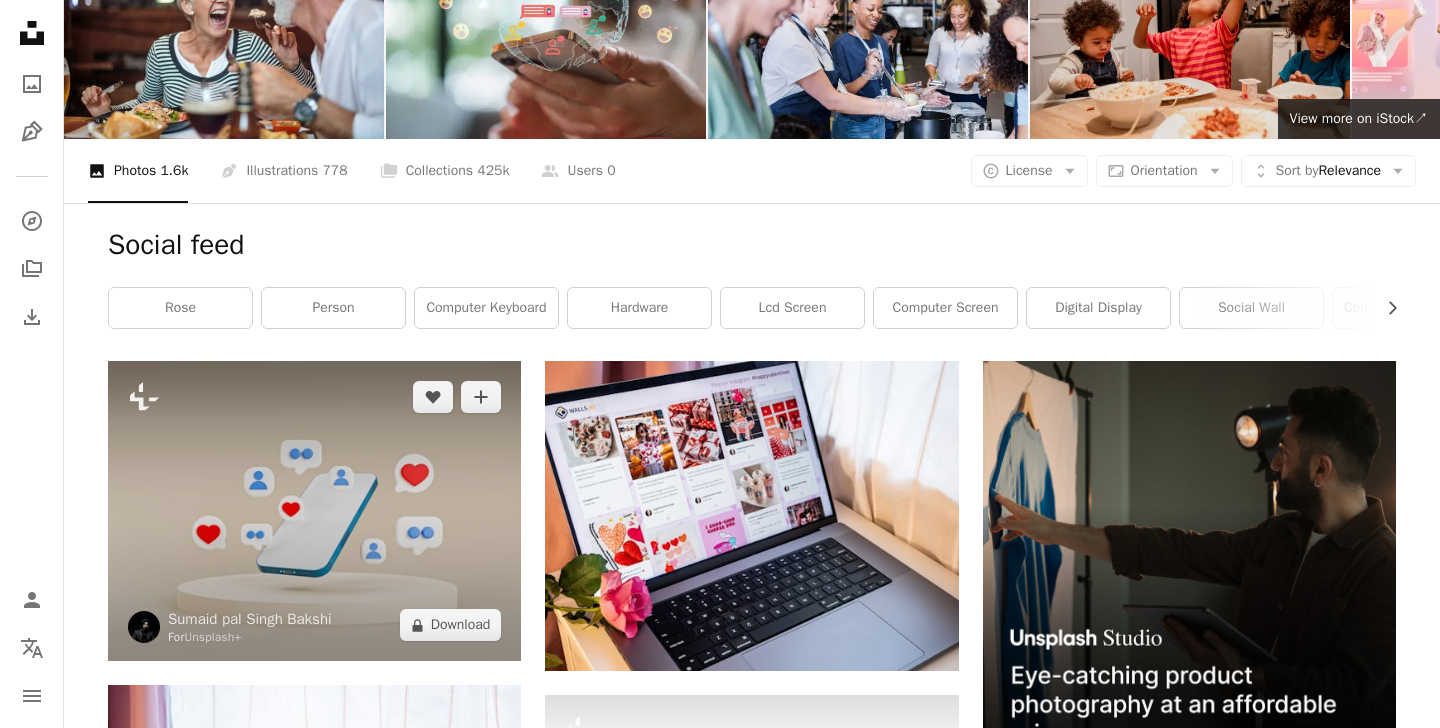 click at bounding box center [314, 511] 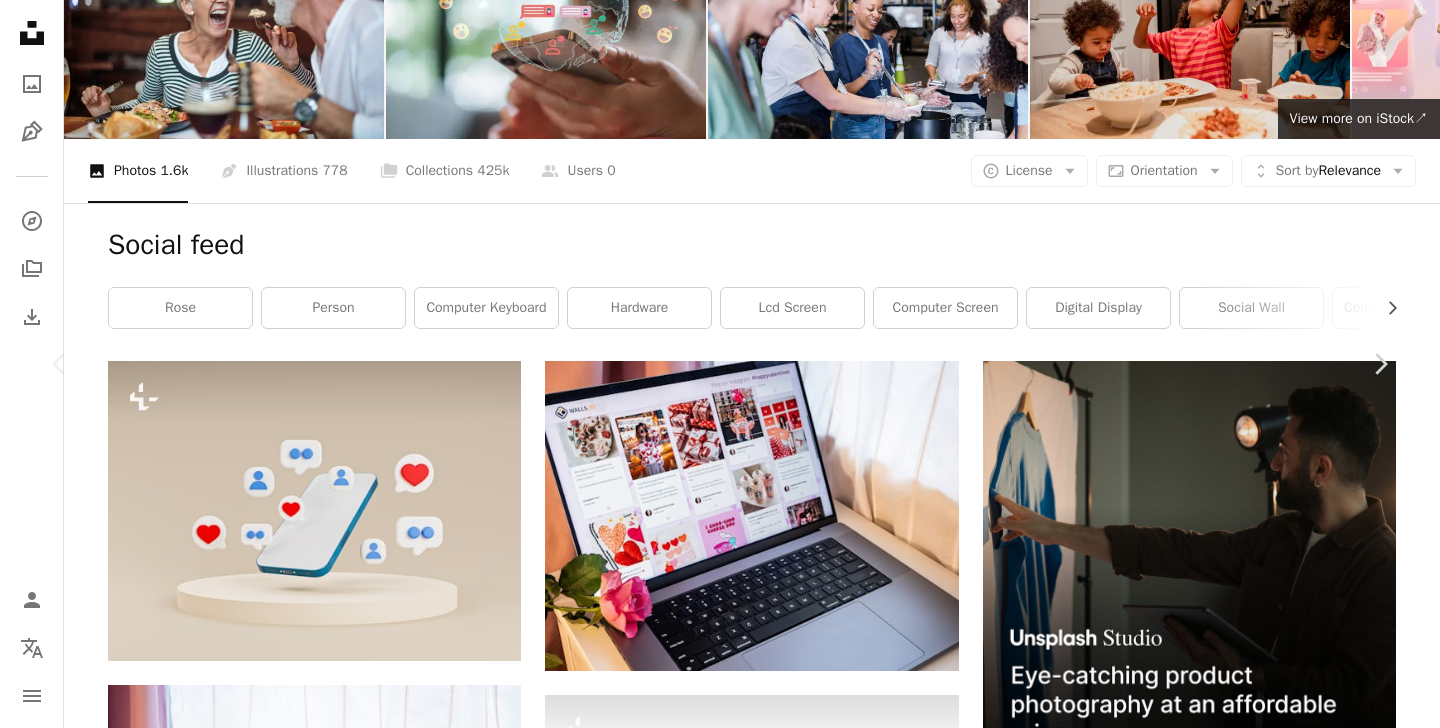 click on "An X shape Chevron left Chevron right [FIRST] [LAST] For  Unsplash+ A heart A plus sign A lock Download Zoom in A forward-right arrow Share More Actions Social Media Calendar outlined Published on  May 14, 2023 Safety Licensed under the  Unsplash+ License social media phone network 3d render digital image media render facebook social media marketing message trend followers 3d model likes rendering art 3d Backgrounds From this series Plus sign for Unsplash+ Related images Plus sign for Unsplash+ A heart A plus sign [FIRST] [LAST] For  Unsplash+ A lock Download Plus sign for Unsplash+ A heart A plus sign Getty Images For  Unsplash+ A lock Download Plus sign for Unsplash+ A heart A plus sign Getty Images For  Unsplash+ A lock Download Plus sign for Unsplash+ A heart A plus sign [FIRST] [LAST] For  Unsplash+ A lock Download Plus sign for Unsplash+ A heart A plus sign Getty Images For  Unsplash+ A lock Download Plus sign for Unsplash+ A heart A plus sign Getty Images For  Unsplash+ A lock For" at bounding box center (720, 4609) 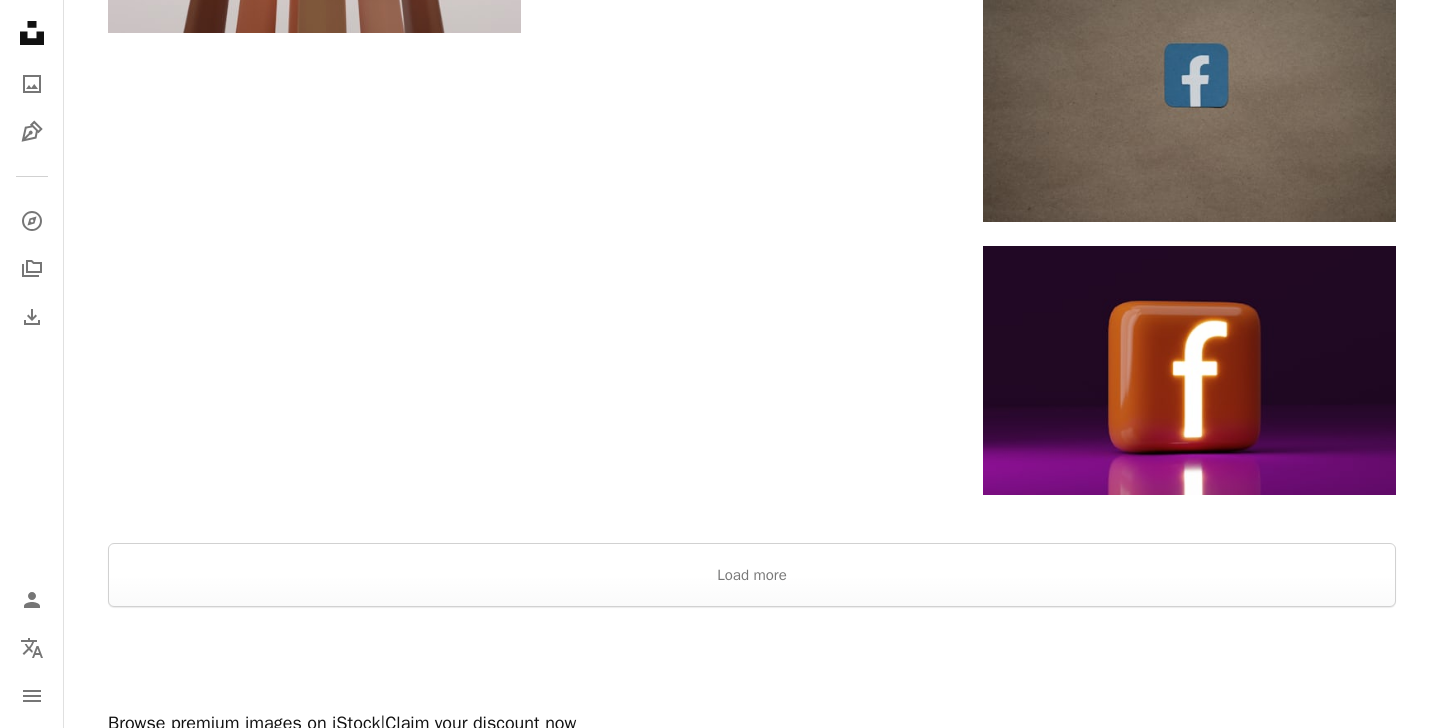 scroll, scrollTop: 3058, scrollLeft: 0, axis: vertical 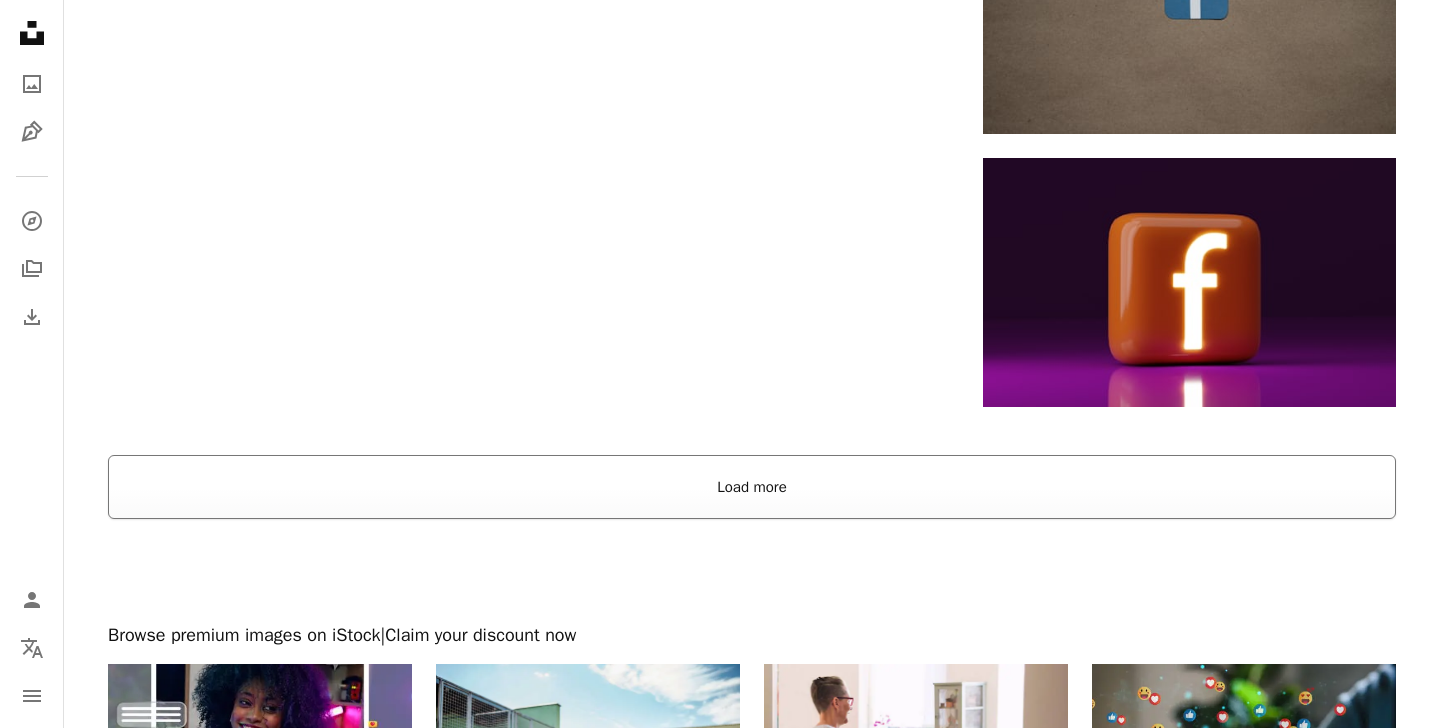 click on "Load more" at bounding box center (752, 487) 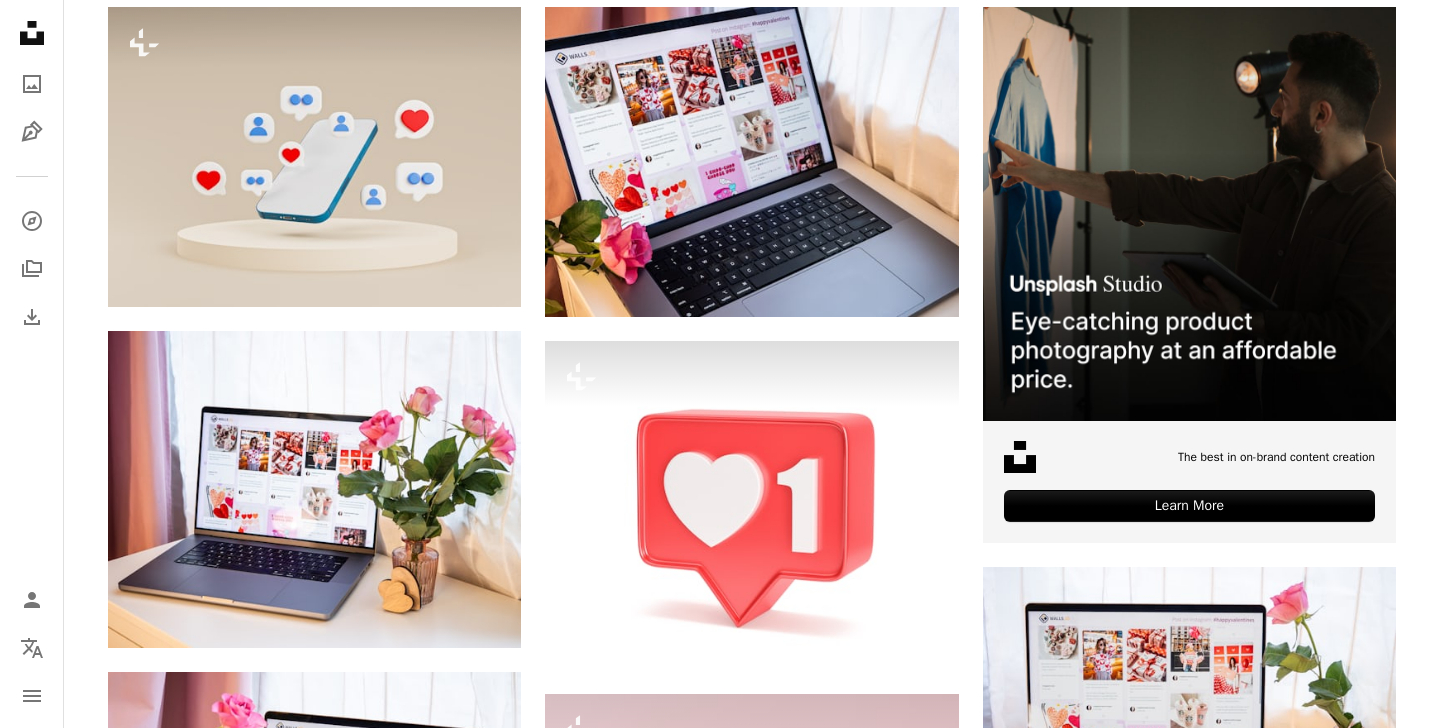 scroll, scrollTop: 0, scrollLeft: 0, axis: both 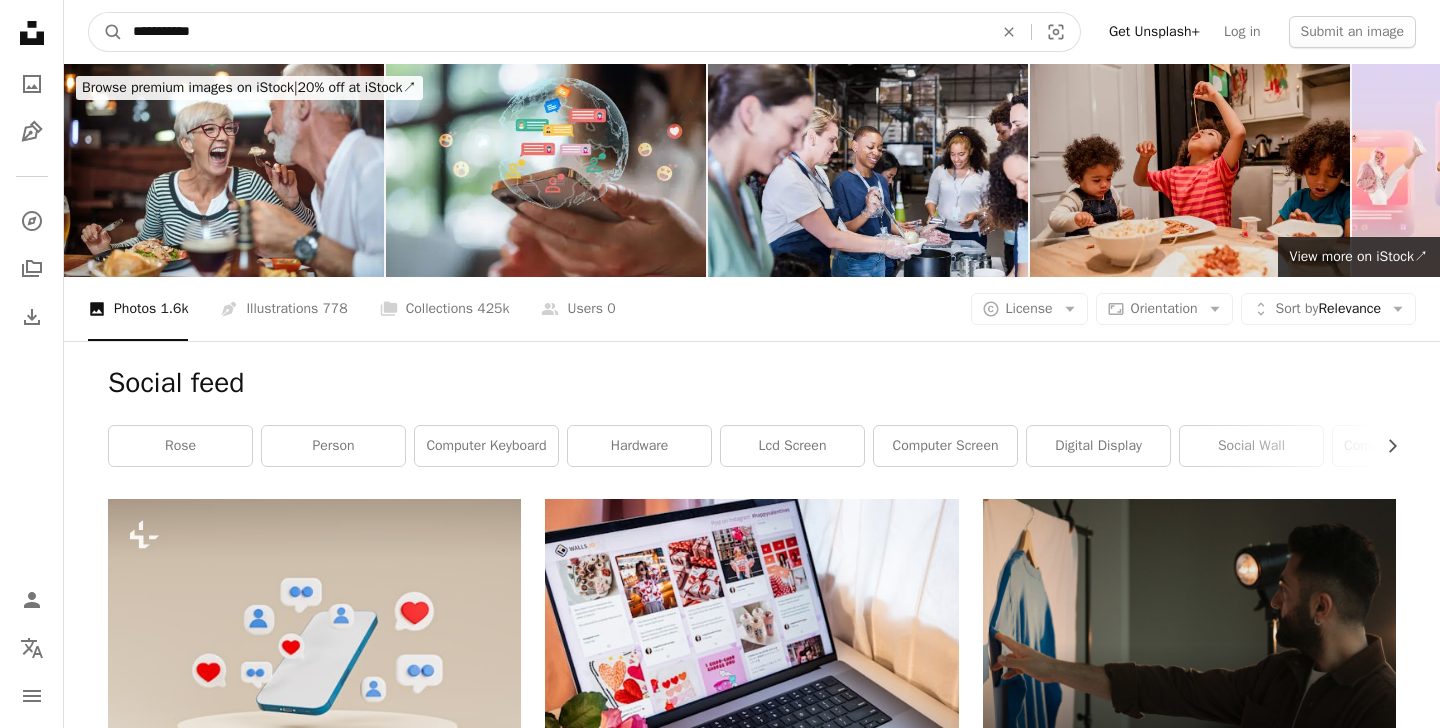 click on "**********" at bounding box center [555, 32] 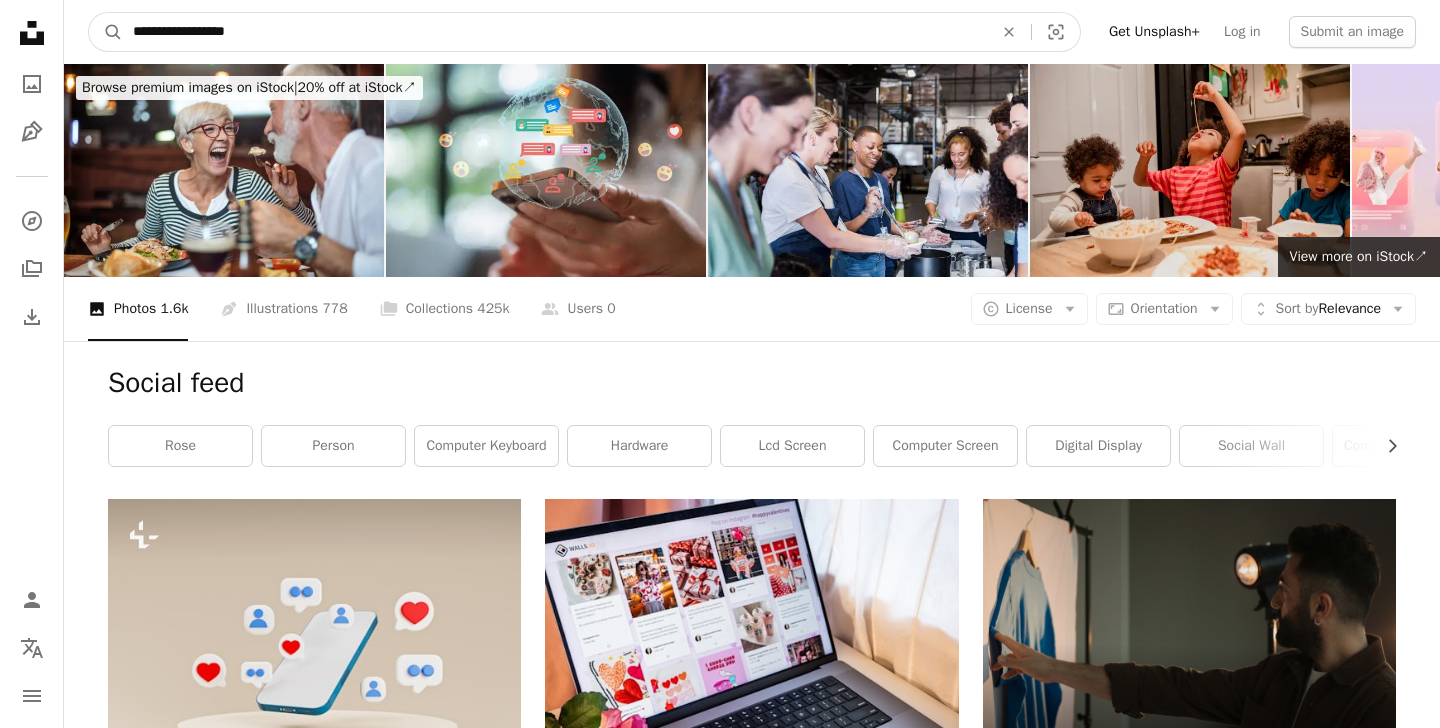 type on "**********" 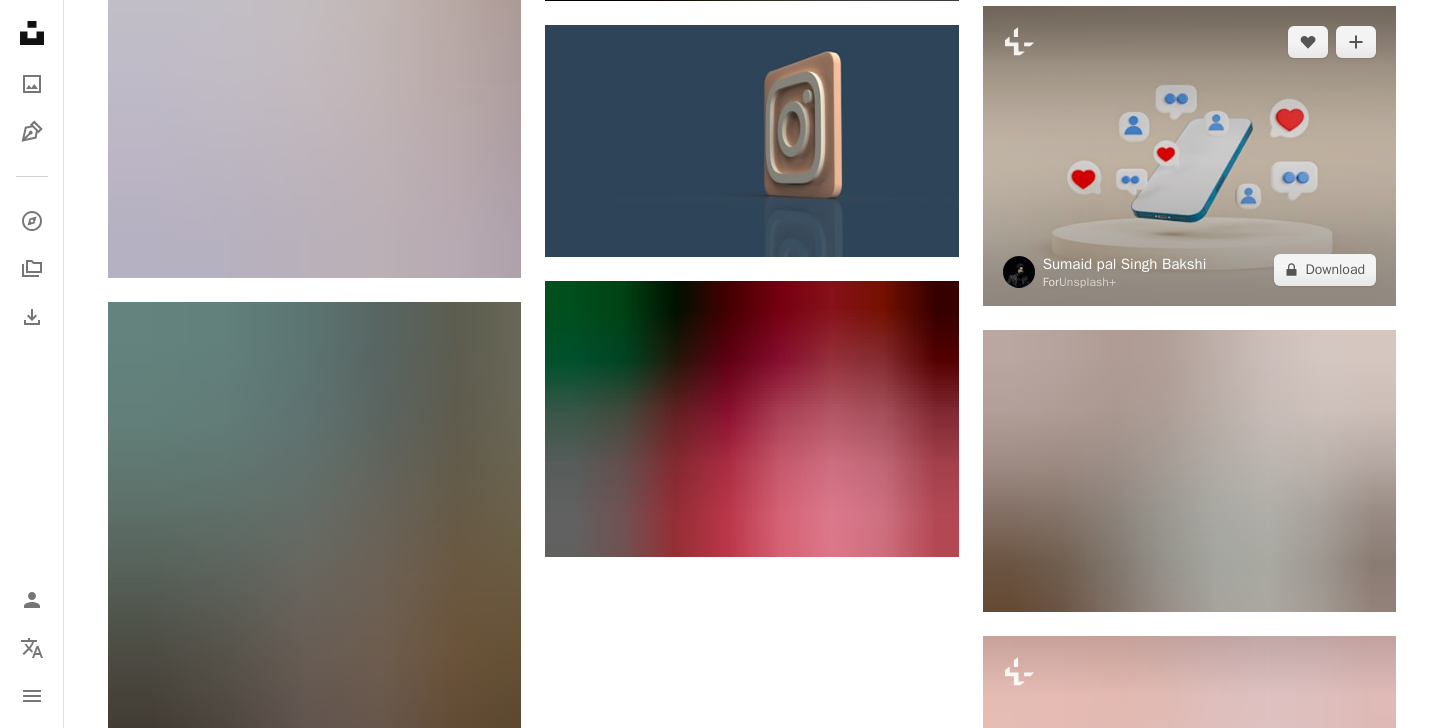 scroll, scrollTop: 2594, scrollLeft: 0, axis: vertical 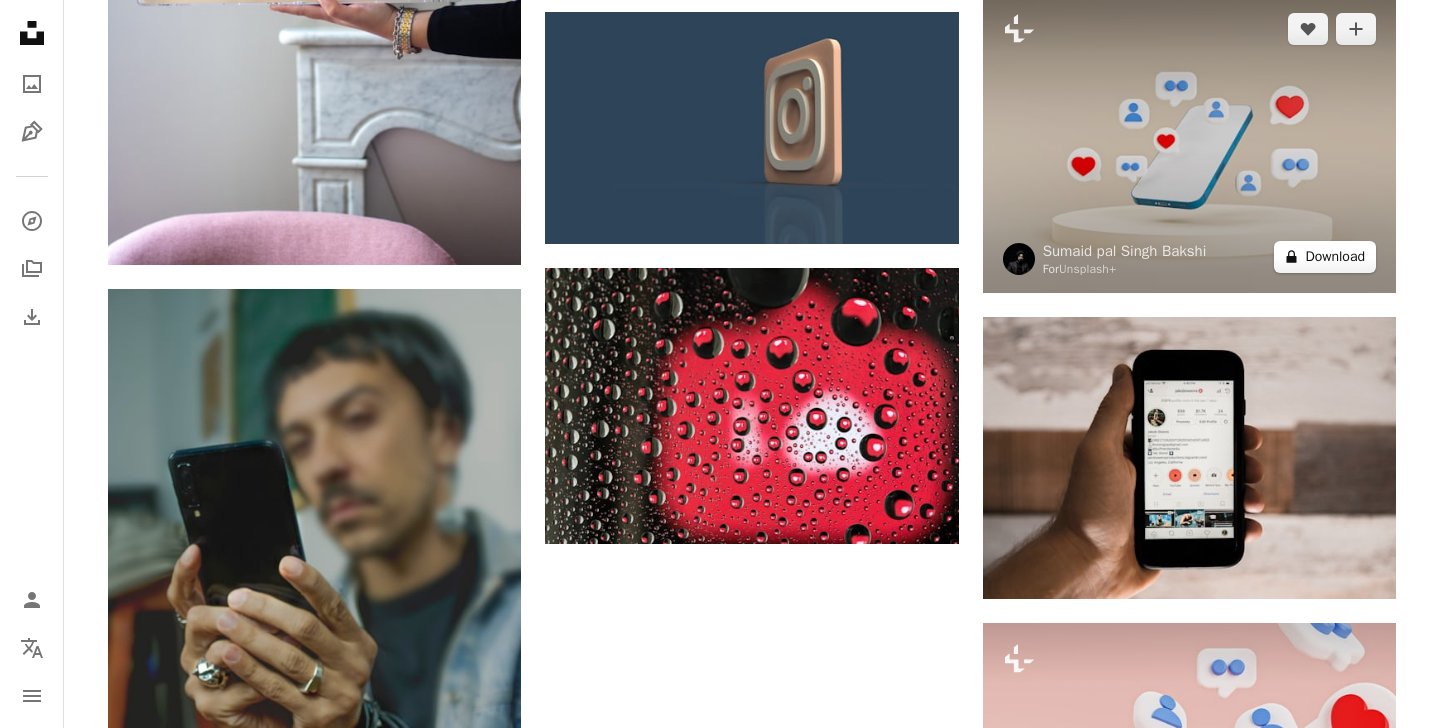 click on "A lock Download" at bounding box center (1325, 257) 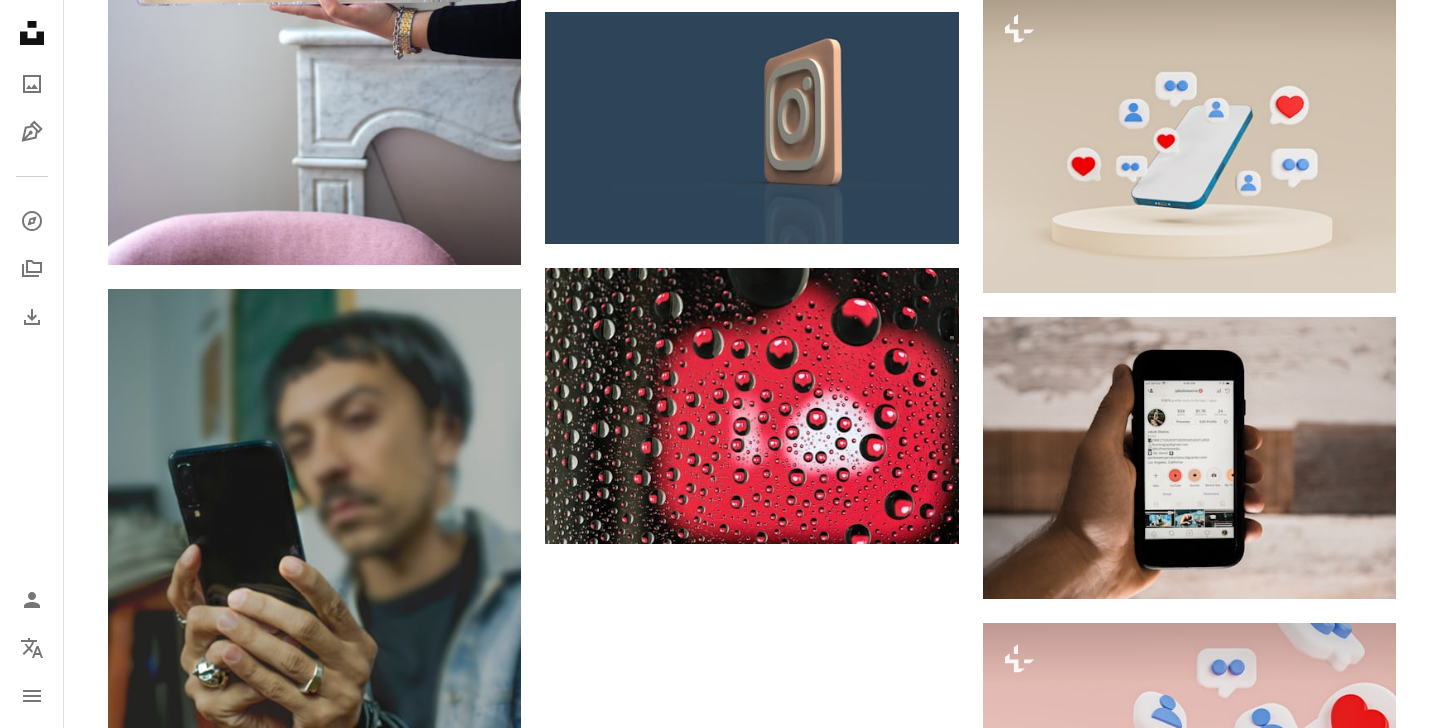 click on "An X shape Premium, ready to use images. Get unlimited access. A plus sign Members-only content added monthly A plus sign Unlimited royalty-free downloads A plus sign Illustrations  New A plus sign Enhanced legal protections yearly 65%  off monthly $20   $7 USD per month * Get  Unsplash+ * When paid annually, billed upfront  $84 Taxes where applicable. Renews automatically. Cancel anytime." at bounding box center [720, 2599] 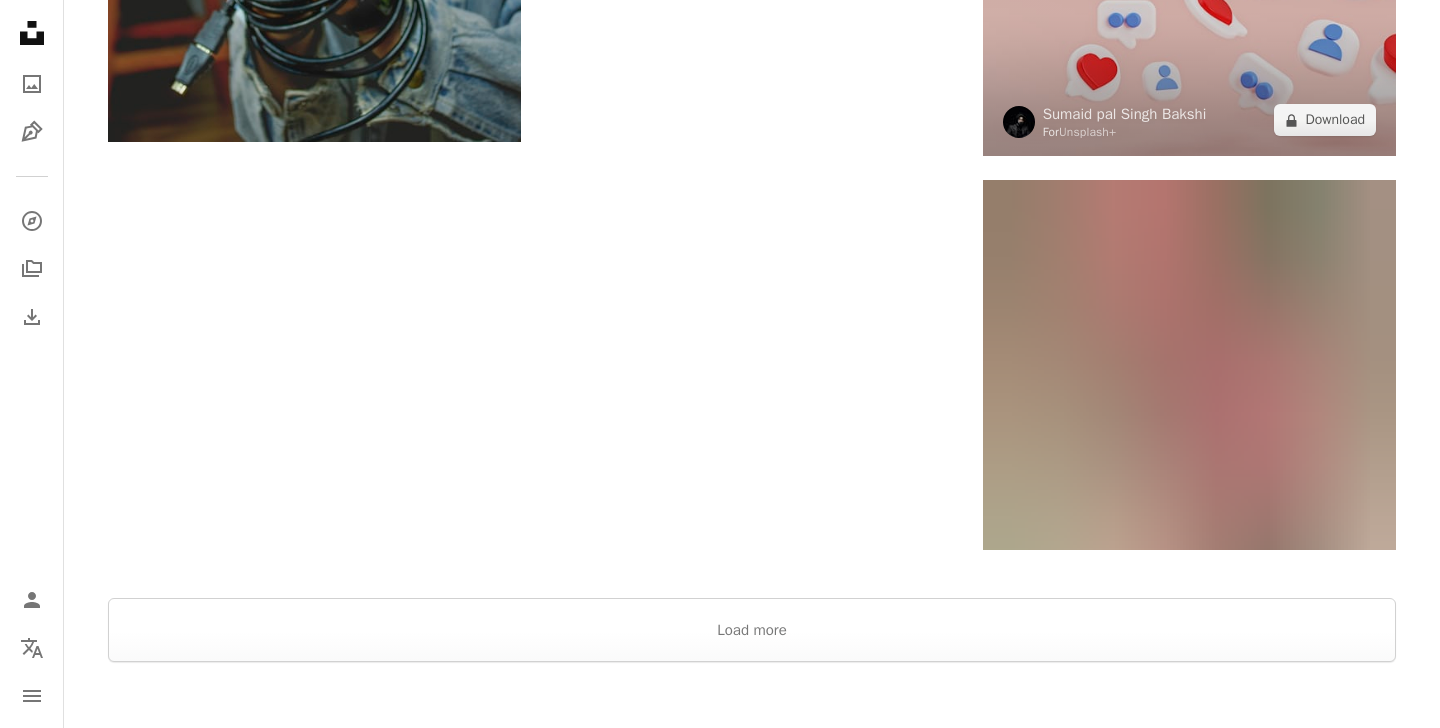 scroll, scrollTop: 3366, scrollLeft: 0, axis: vertical 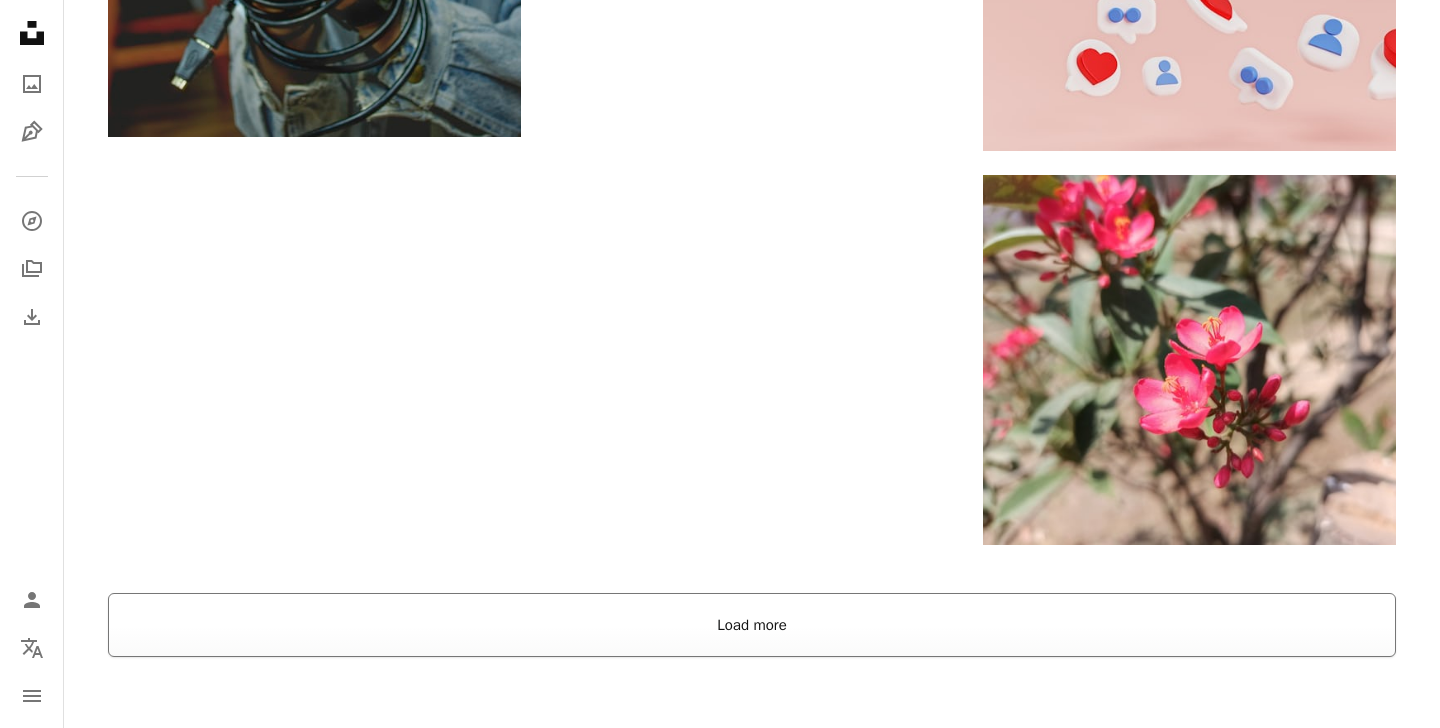 click on "Load more" at bounding box center [752, 625] 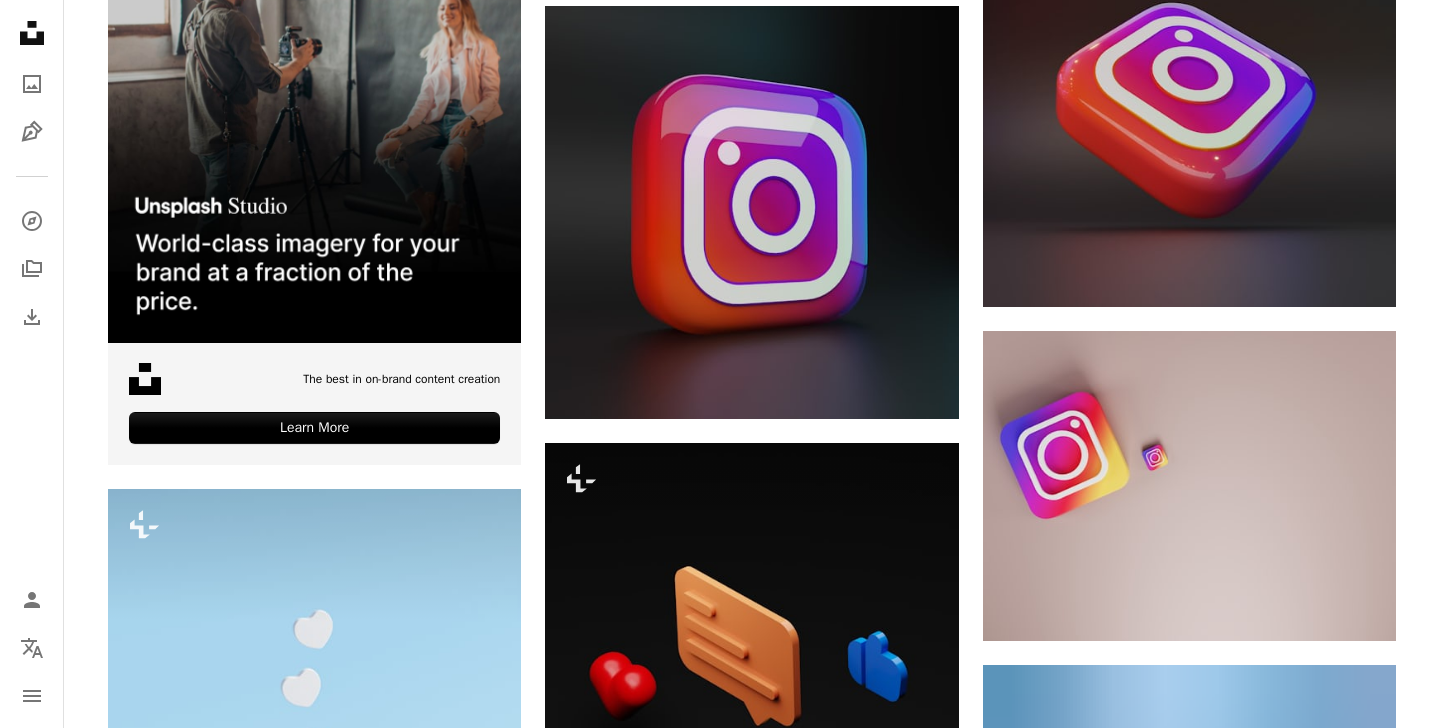 scroll, scrollTop: 4810, scrollLeft: 0, axis: vertical 